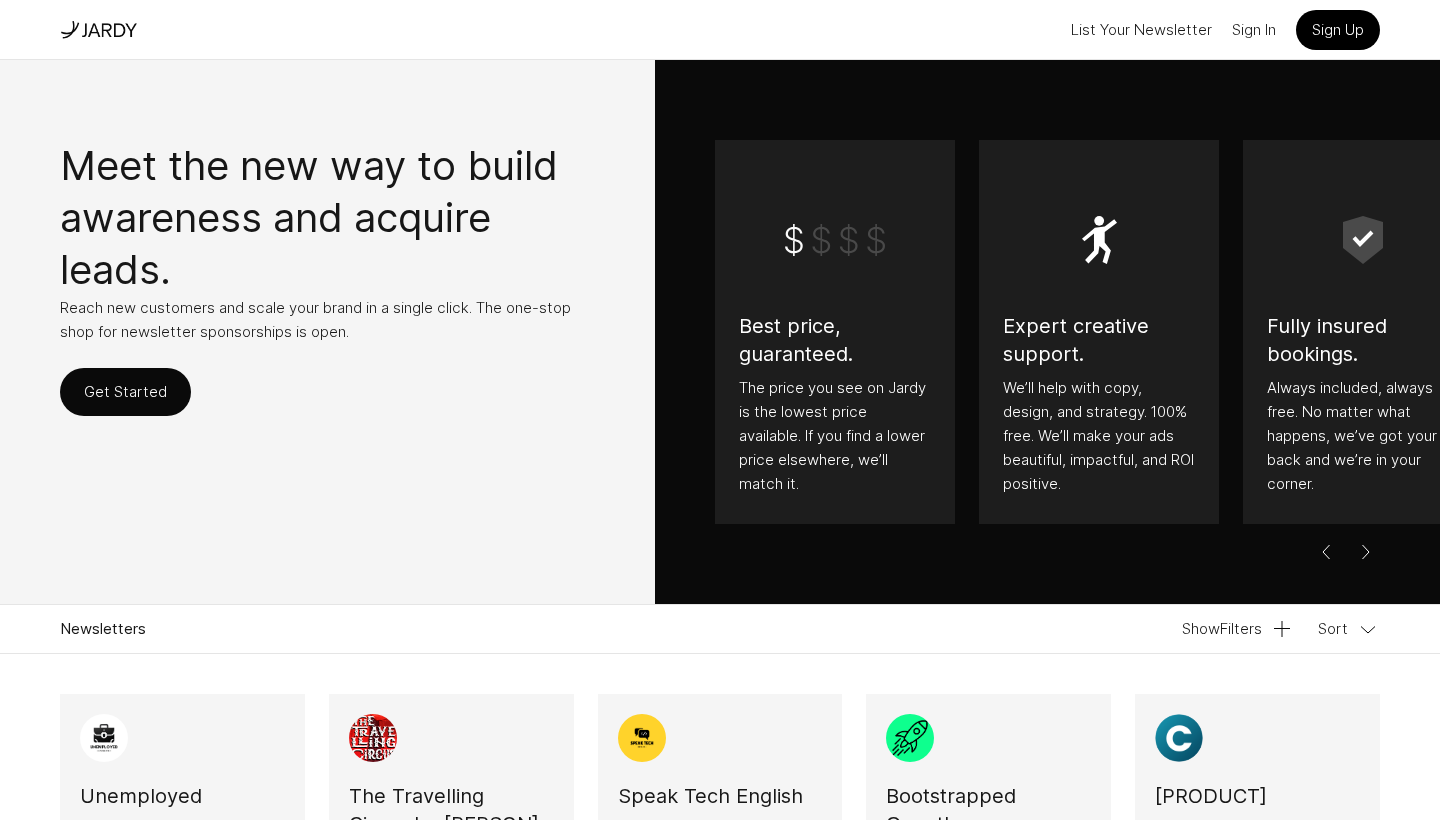scroll, scrollTop: -1, scrollLeft: 0, axis: vertical 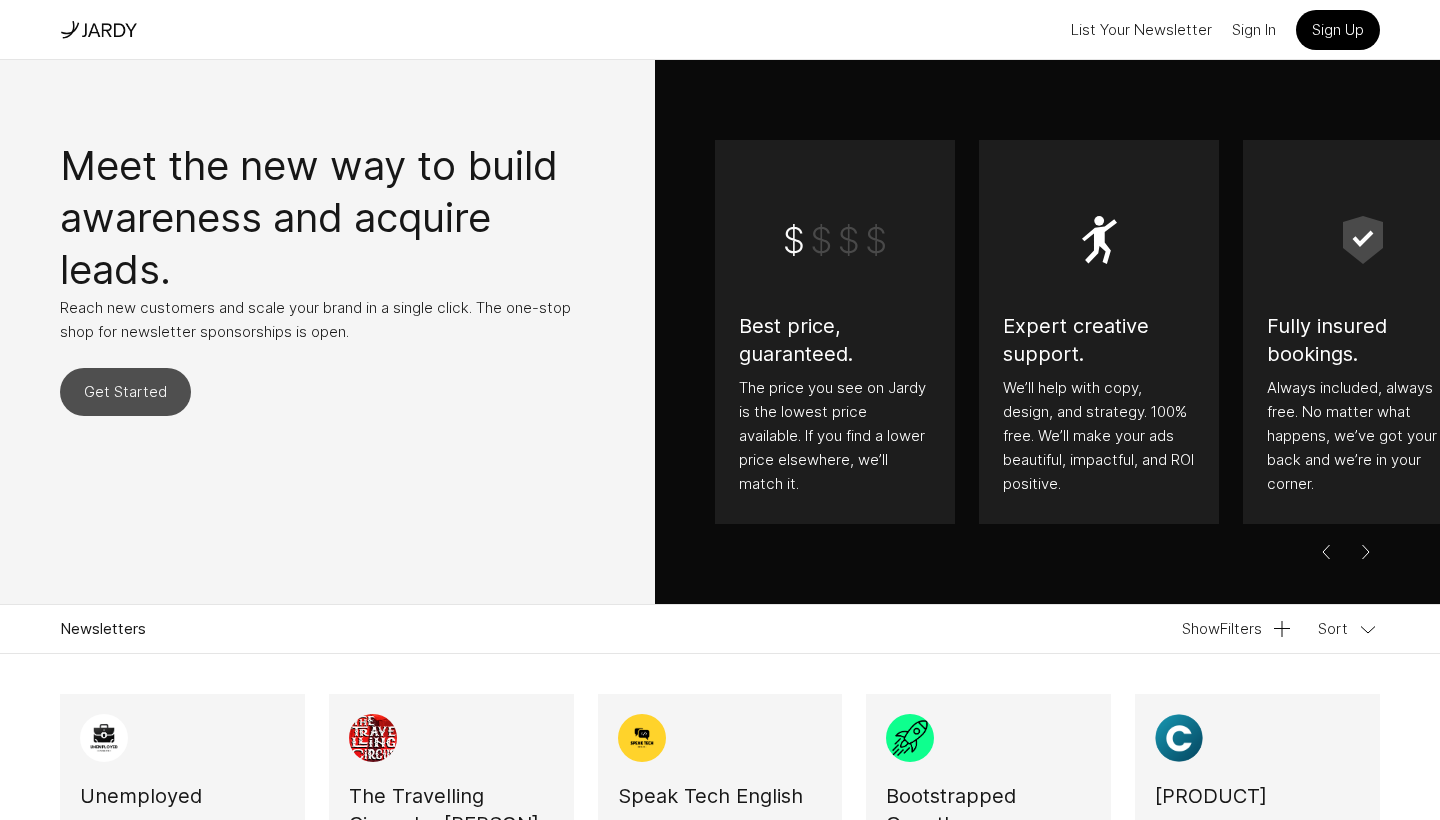 click on "Get Started" at bounding box center [125, 392] 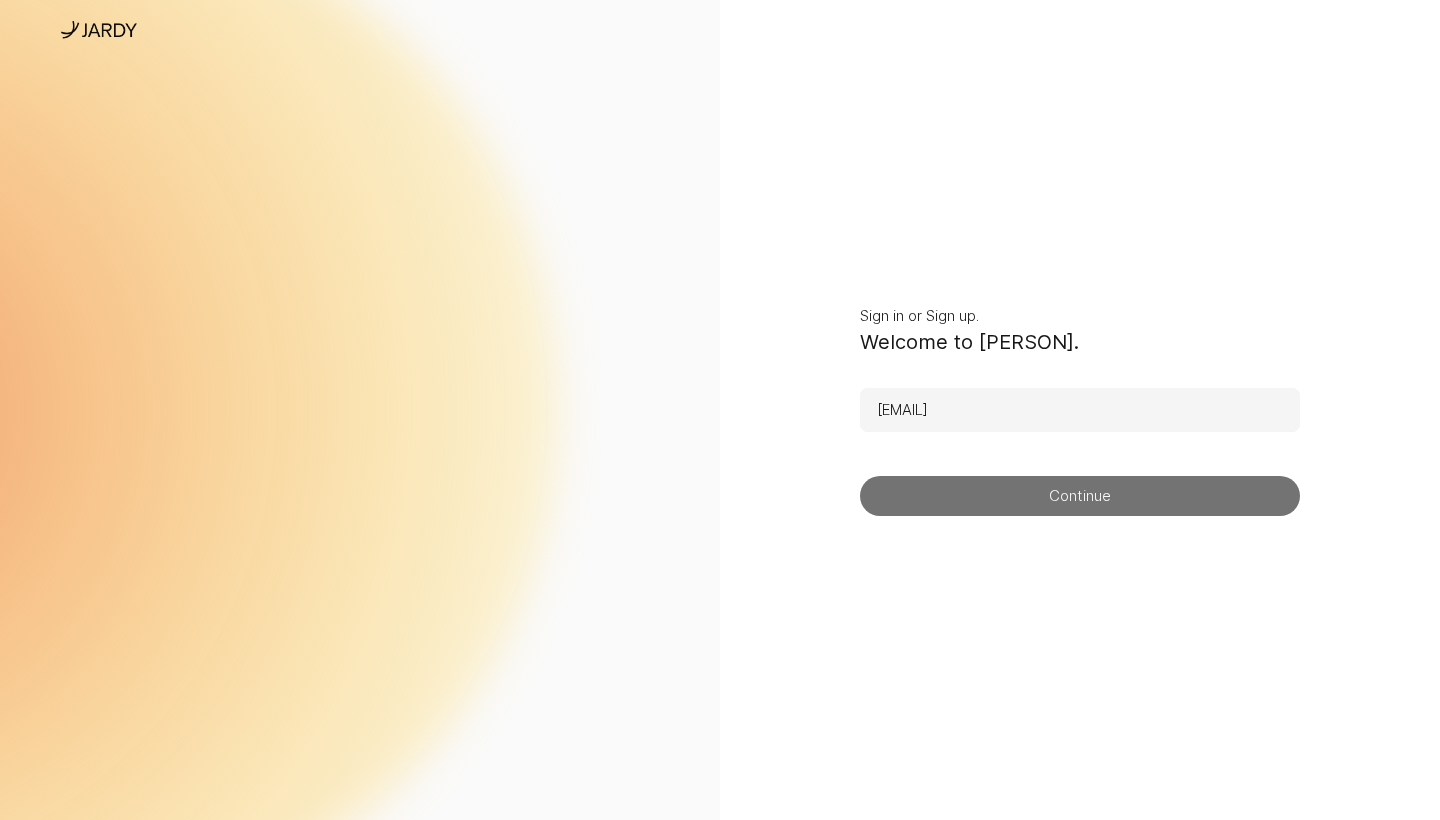 type on "[EMAIL]" 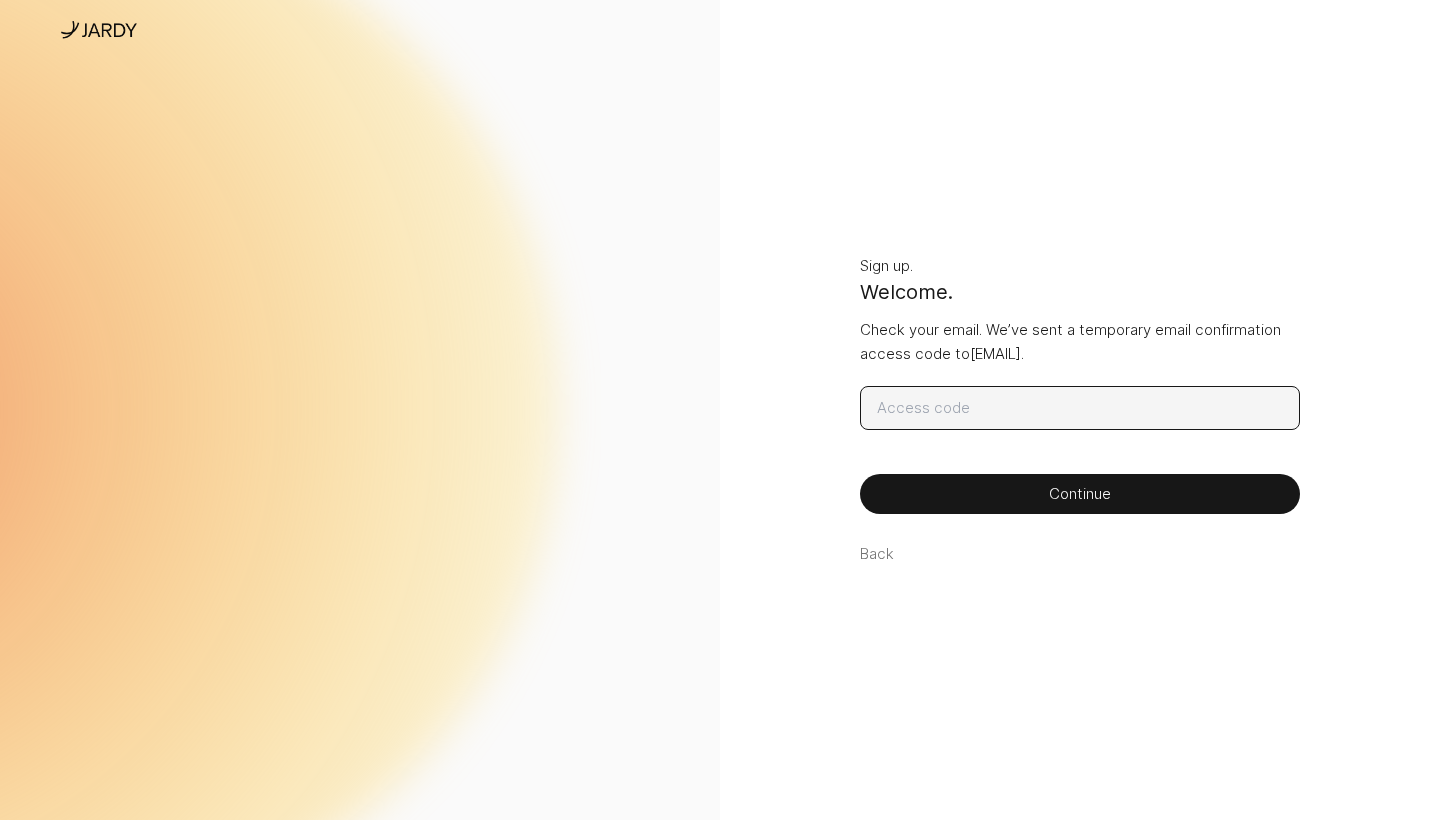 paste on "[NUMBER]" 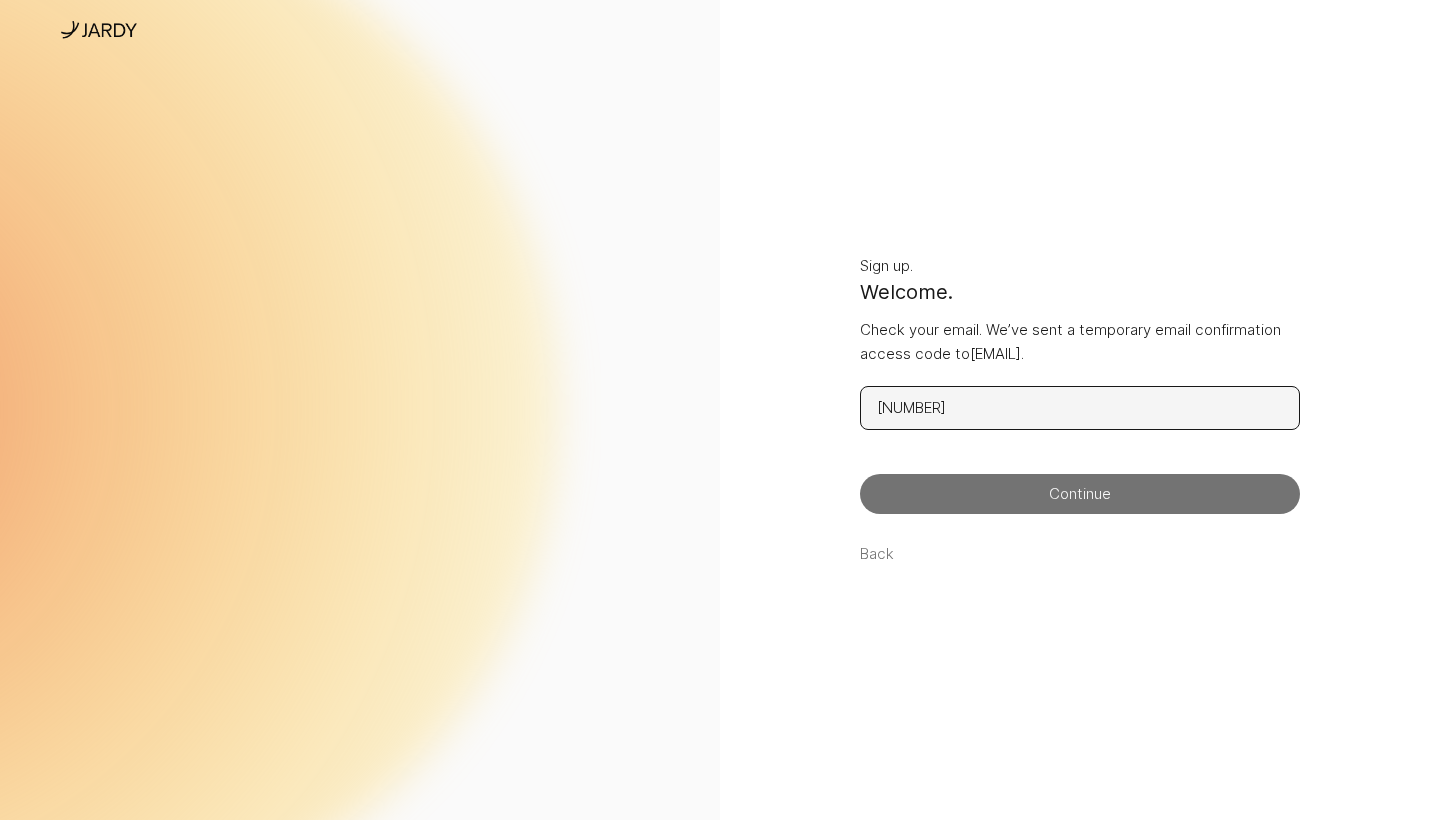 type on "[NUMBER]" 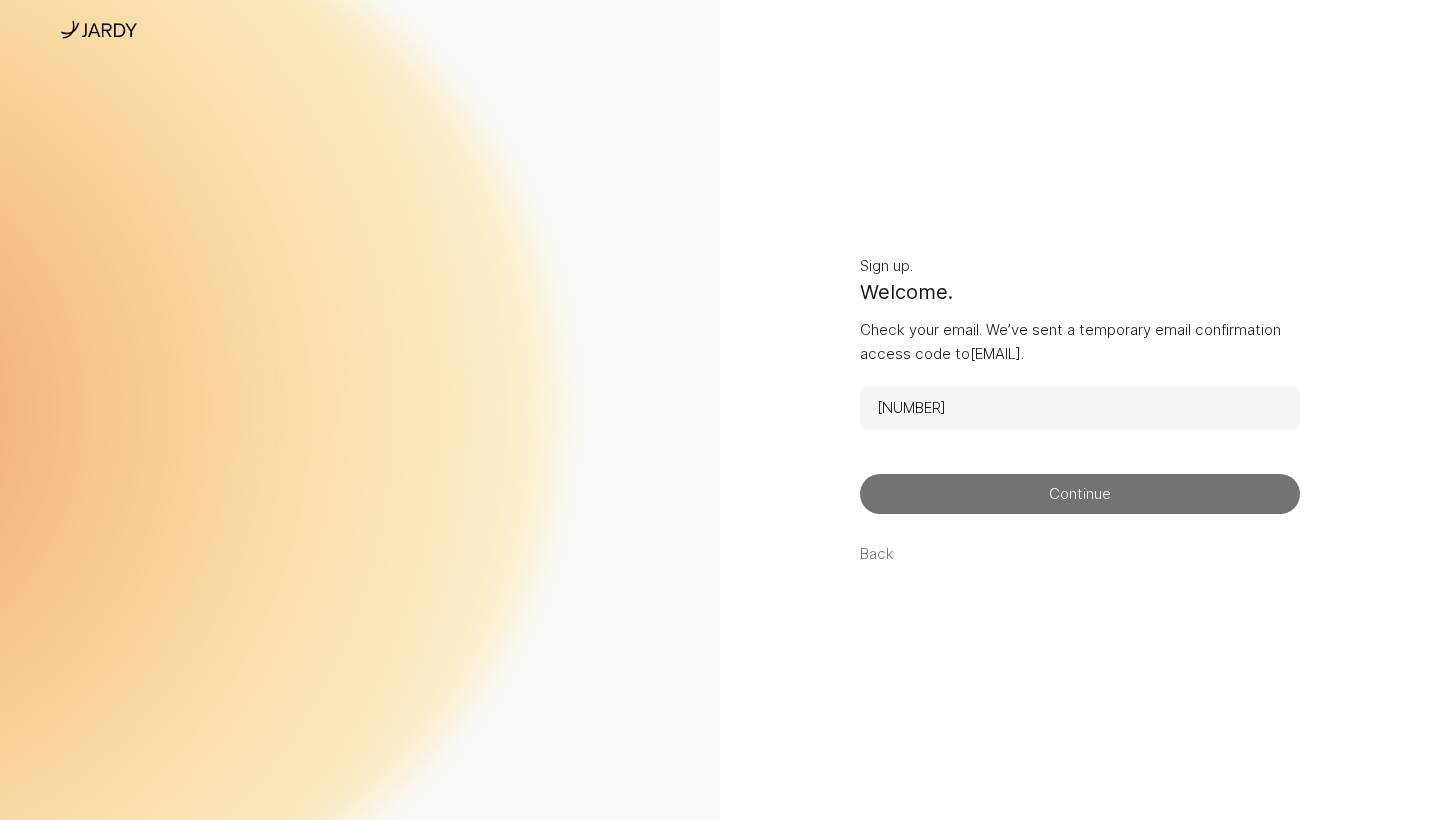 click on "Continue" at bounding box center (1080, 494) 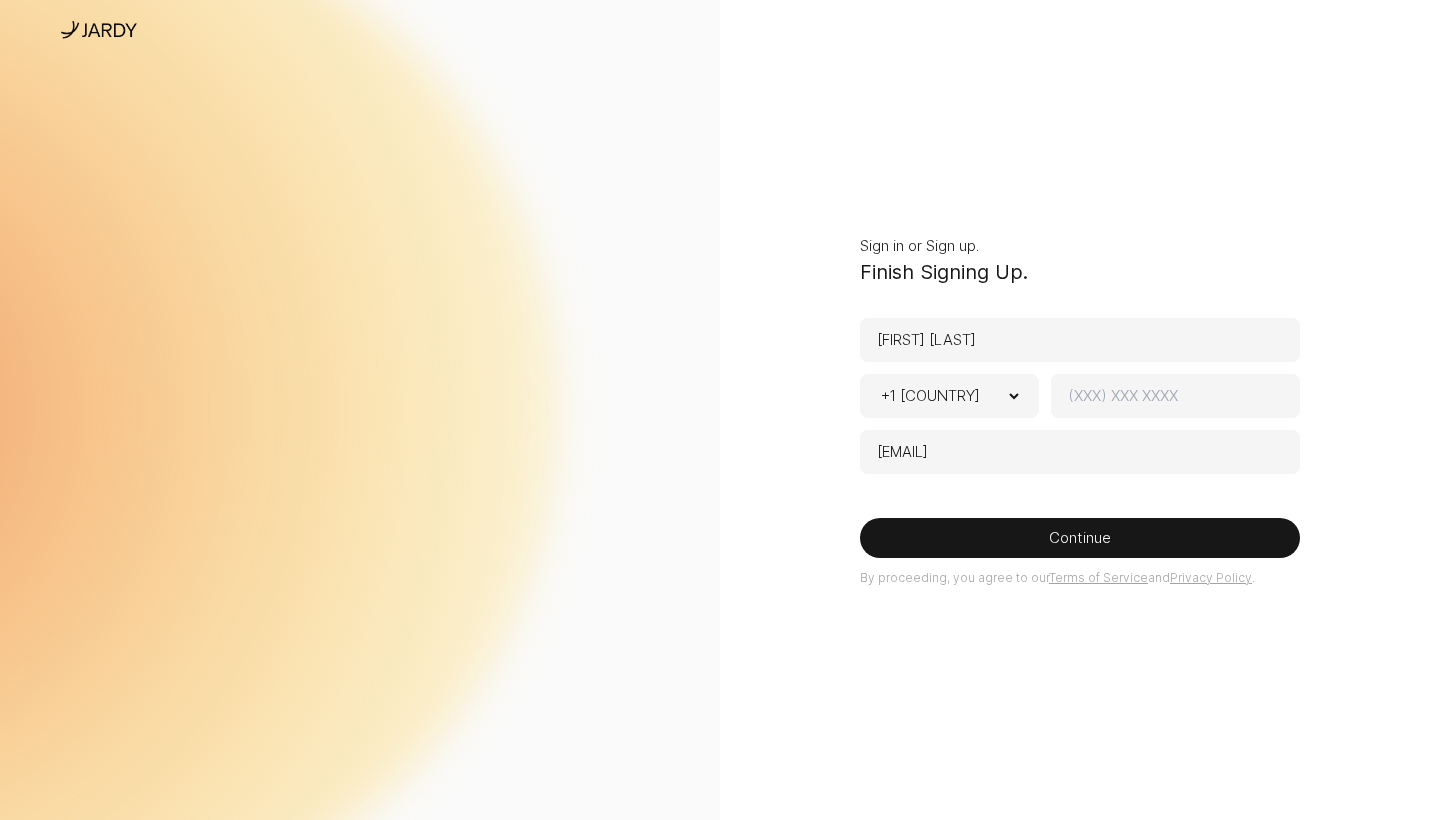 type on "[FIRST] [LAST]" 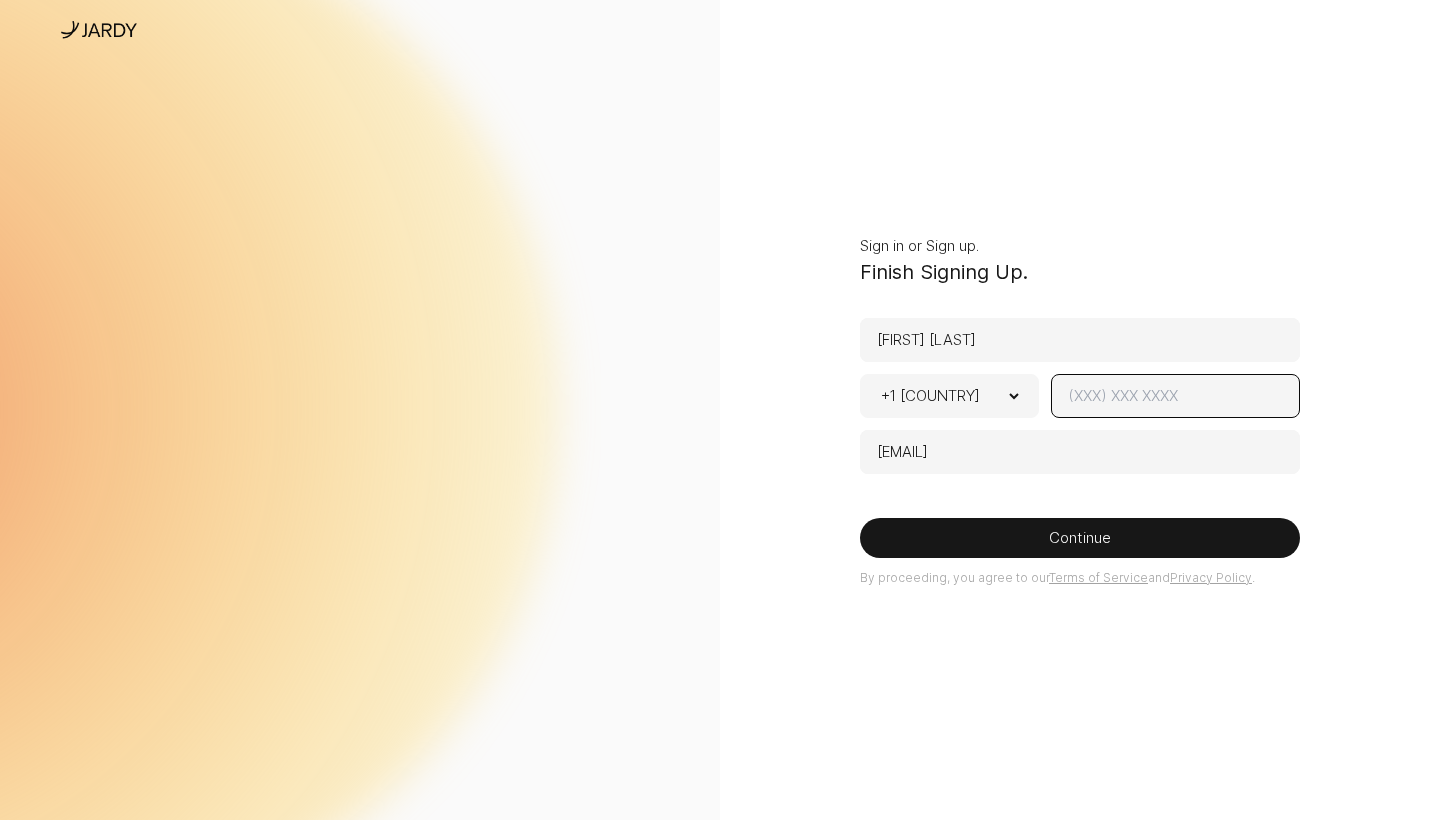 click at bounding box center (1175, 396) 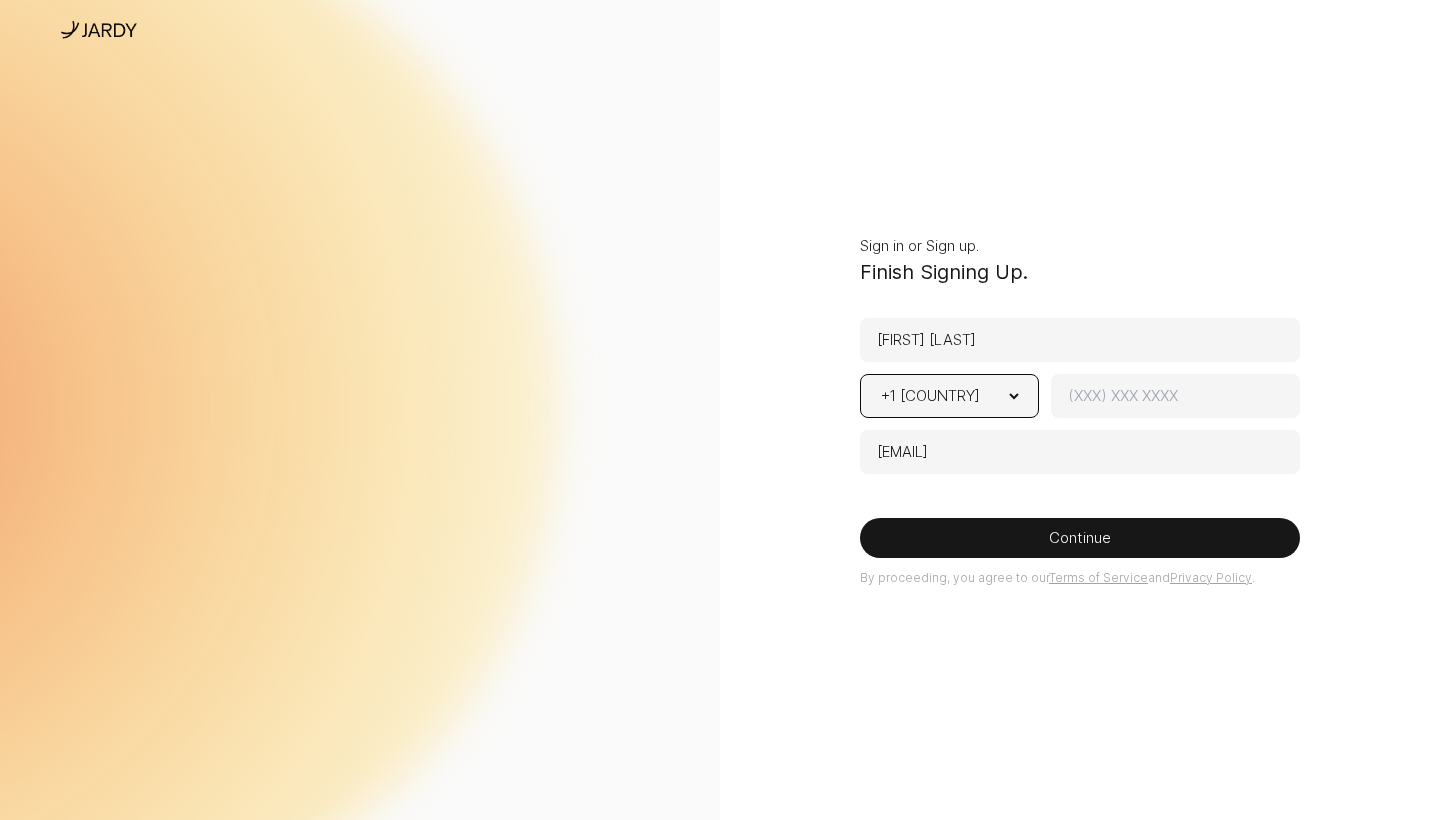 select on "[COUNTRY],1" 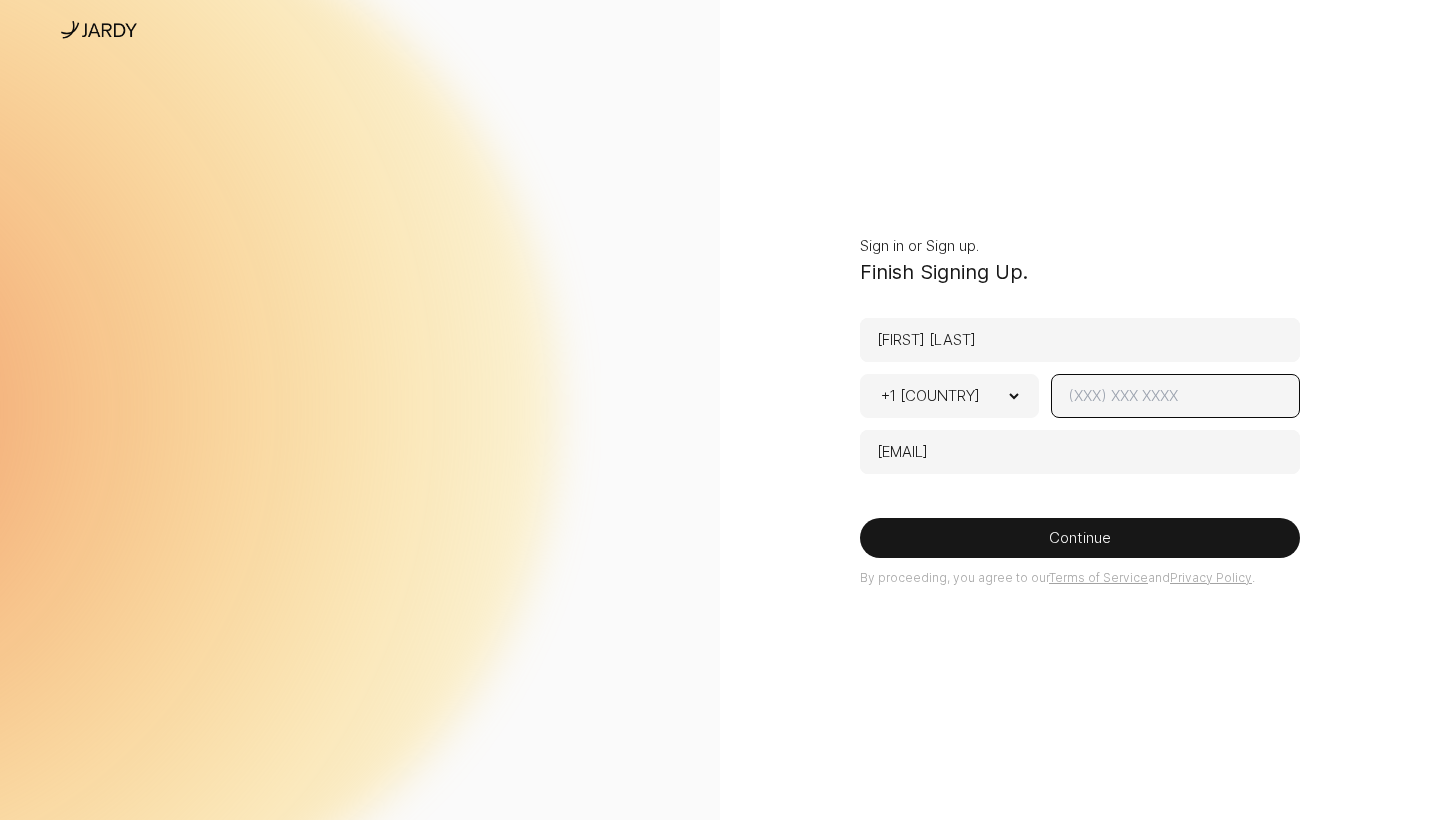 click at bounding box center (1175, 396) 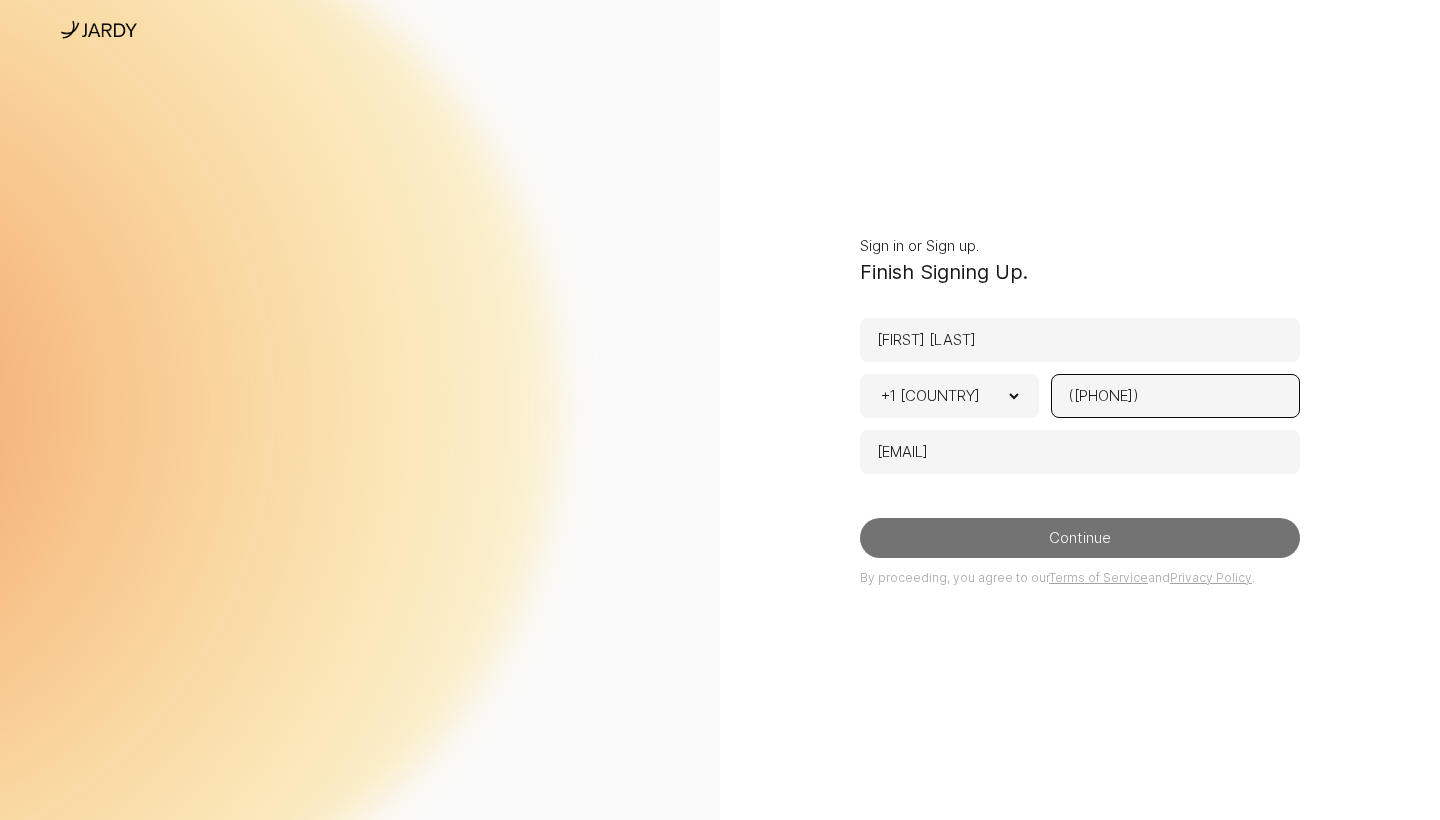 type on "([PHONE])" 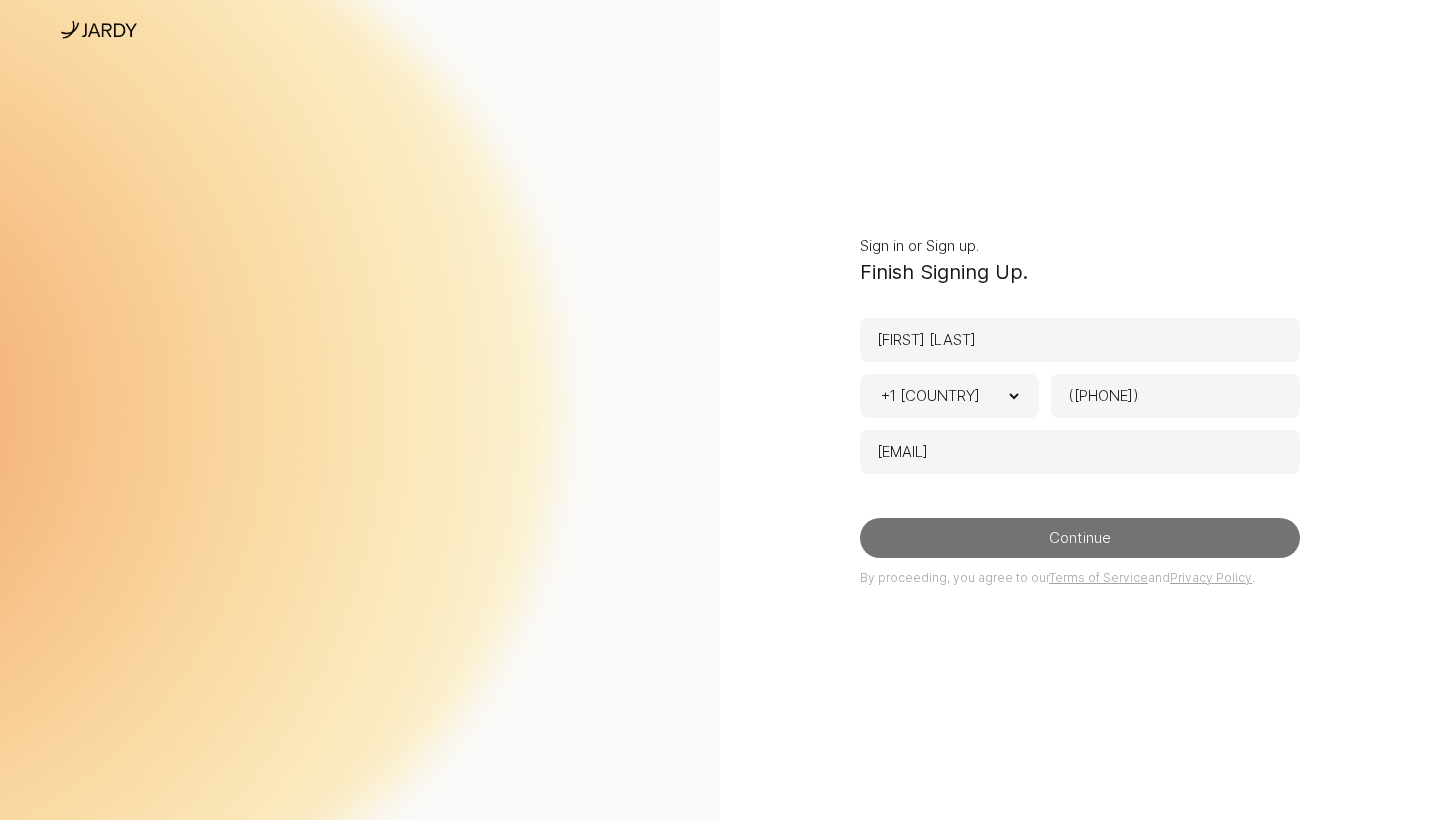click on "Continue" at bounding box center (1080, 538) 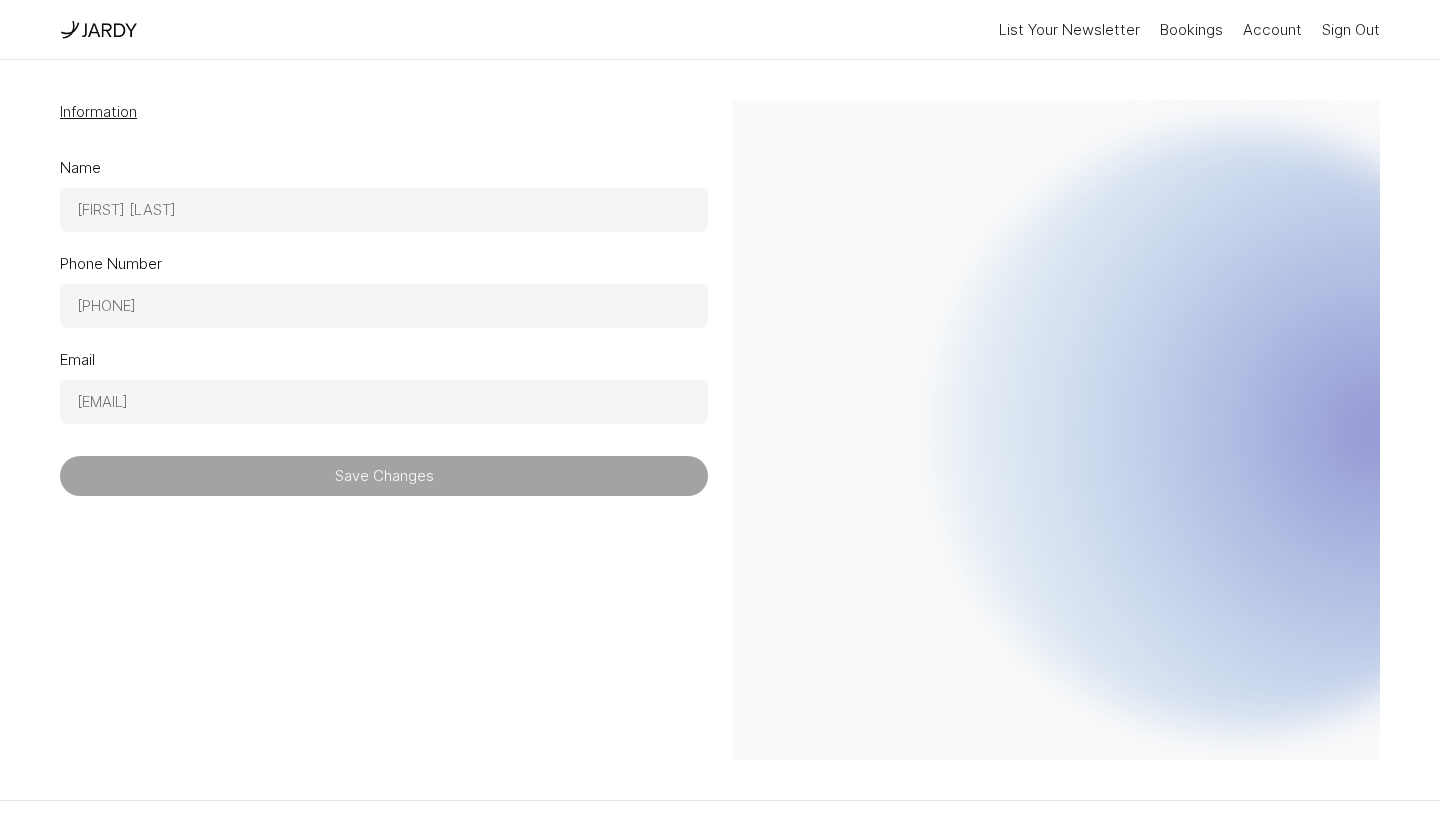click on "[EMAIL]" at bounding box center [384, 306] 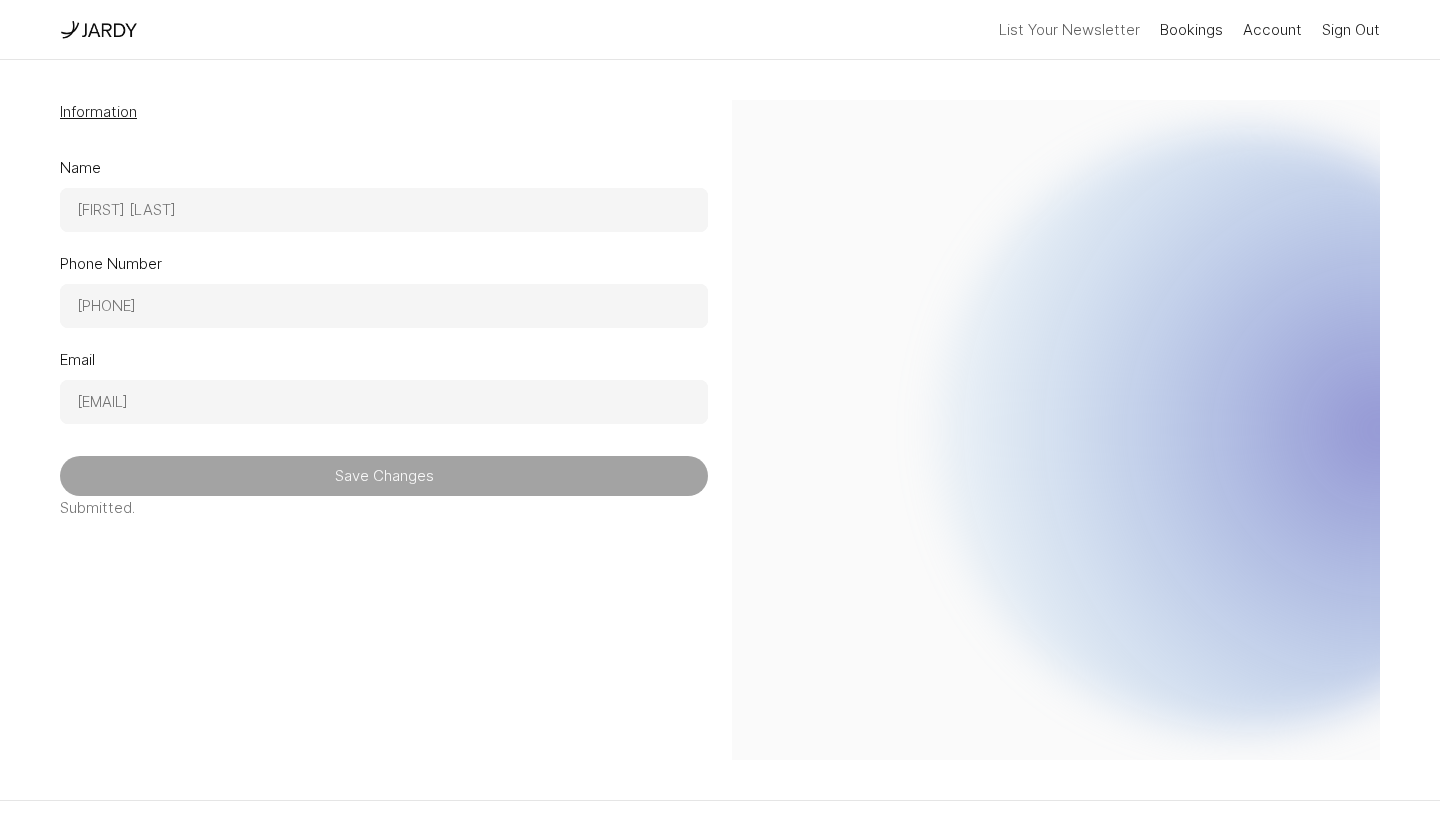 click on "List Your Newsletter" at bounding box center [1069, 30] 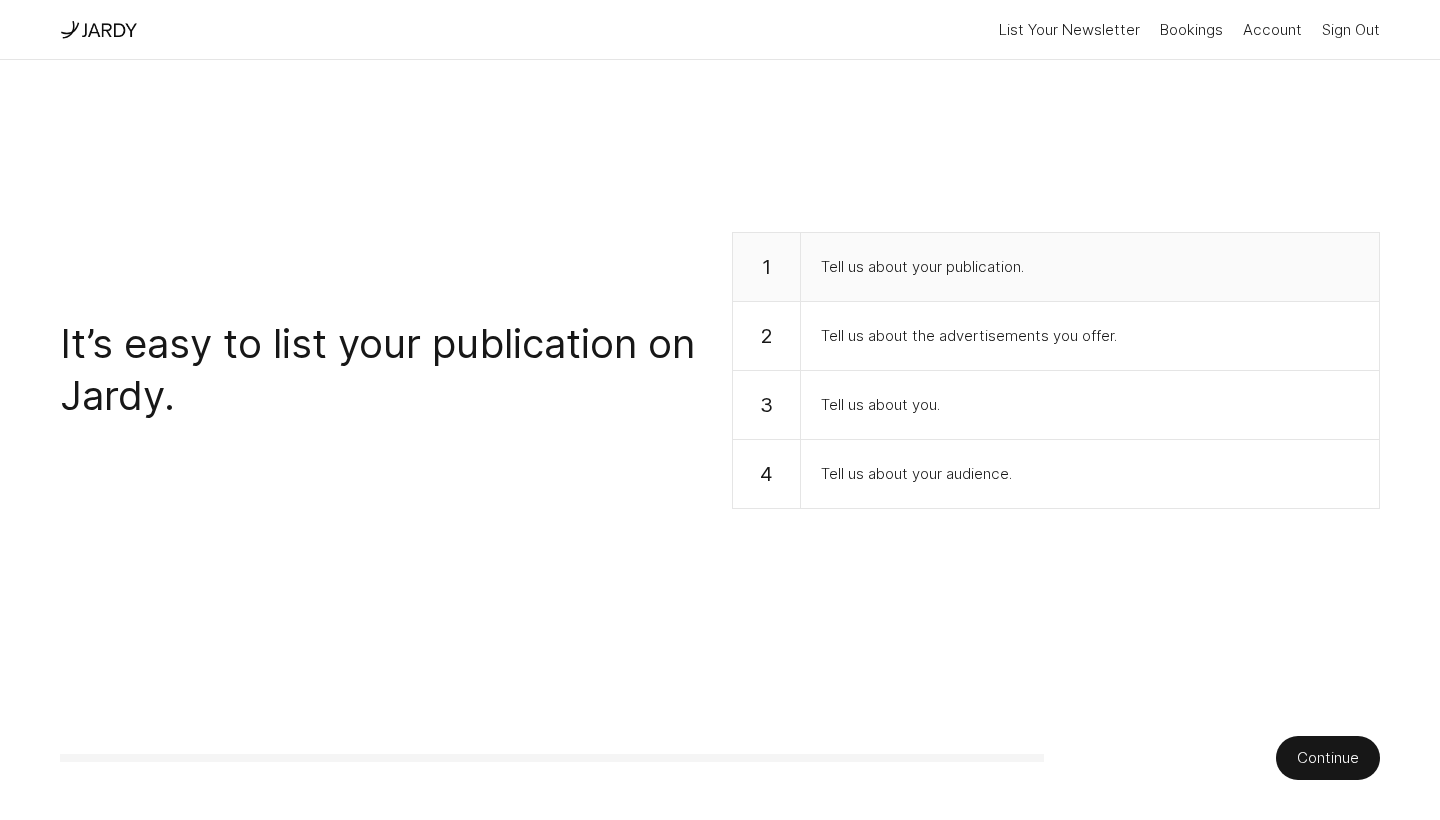 click on "Tell us about your publication." at bounding box center (1090, 266) 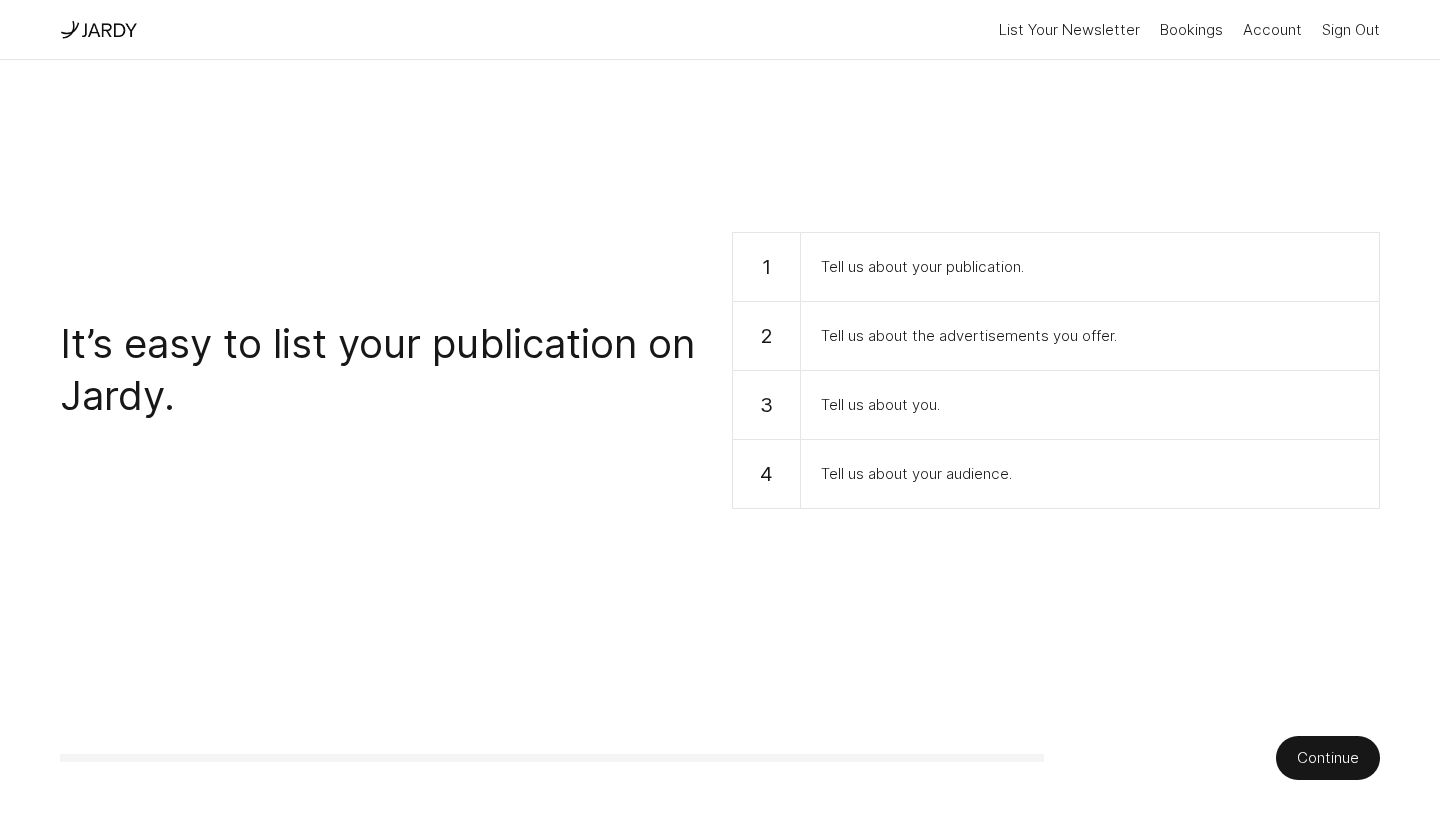 click on "Continue" at bounding box center [1328, 758] 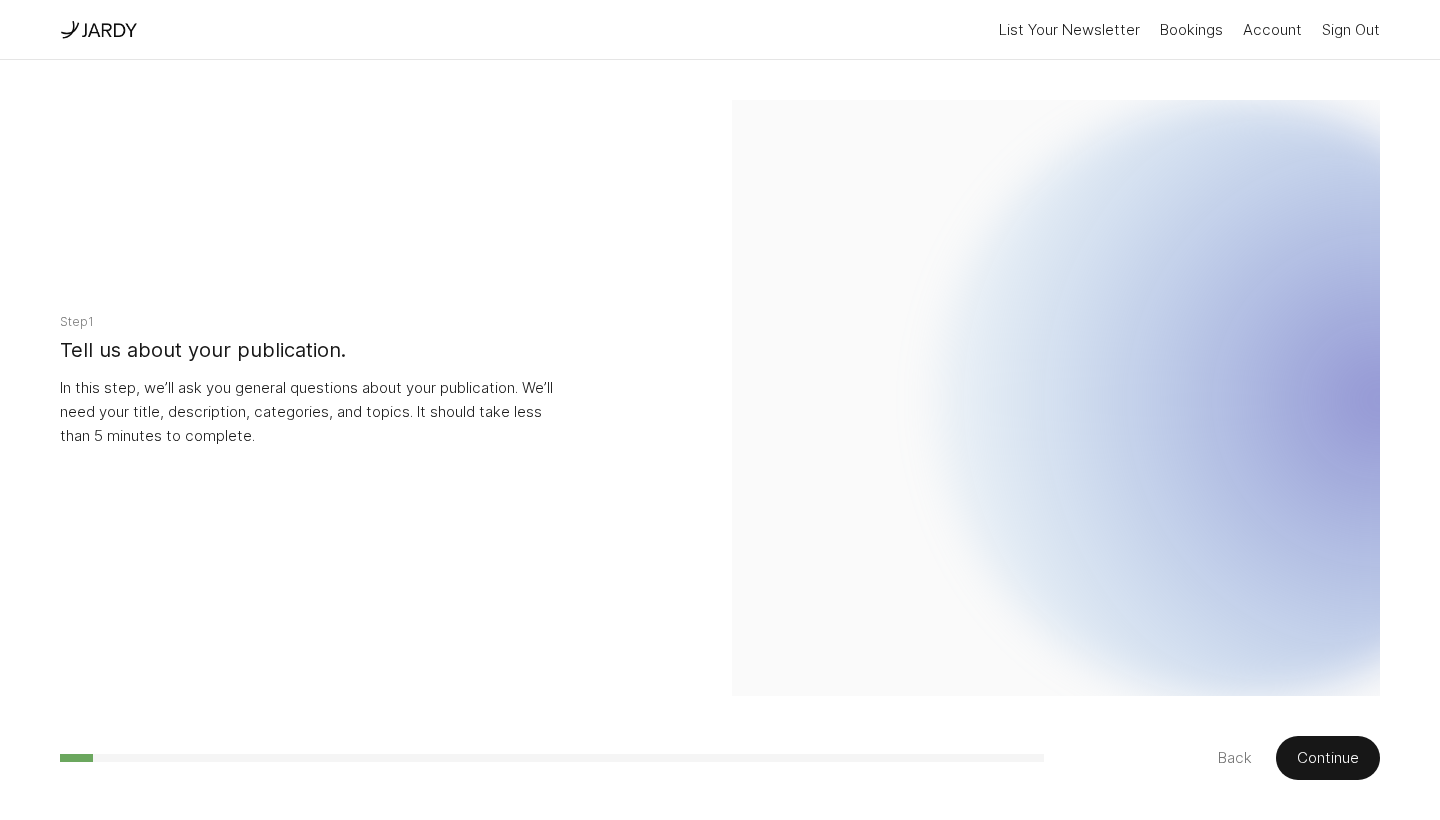 click on "Continue" at bounding box center (1328, 758) 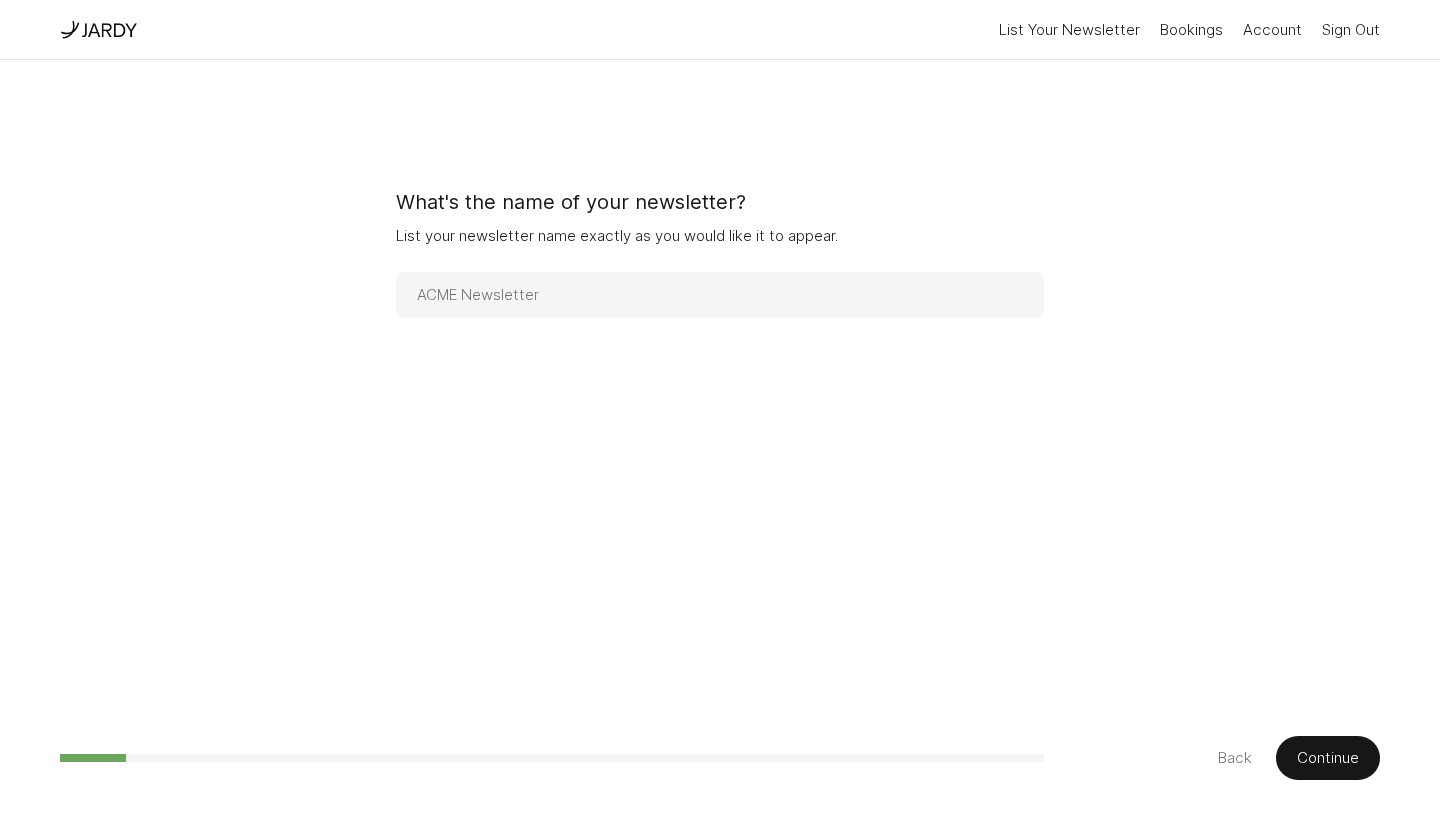 click at bounding box center (720, 295) 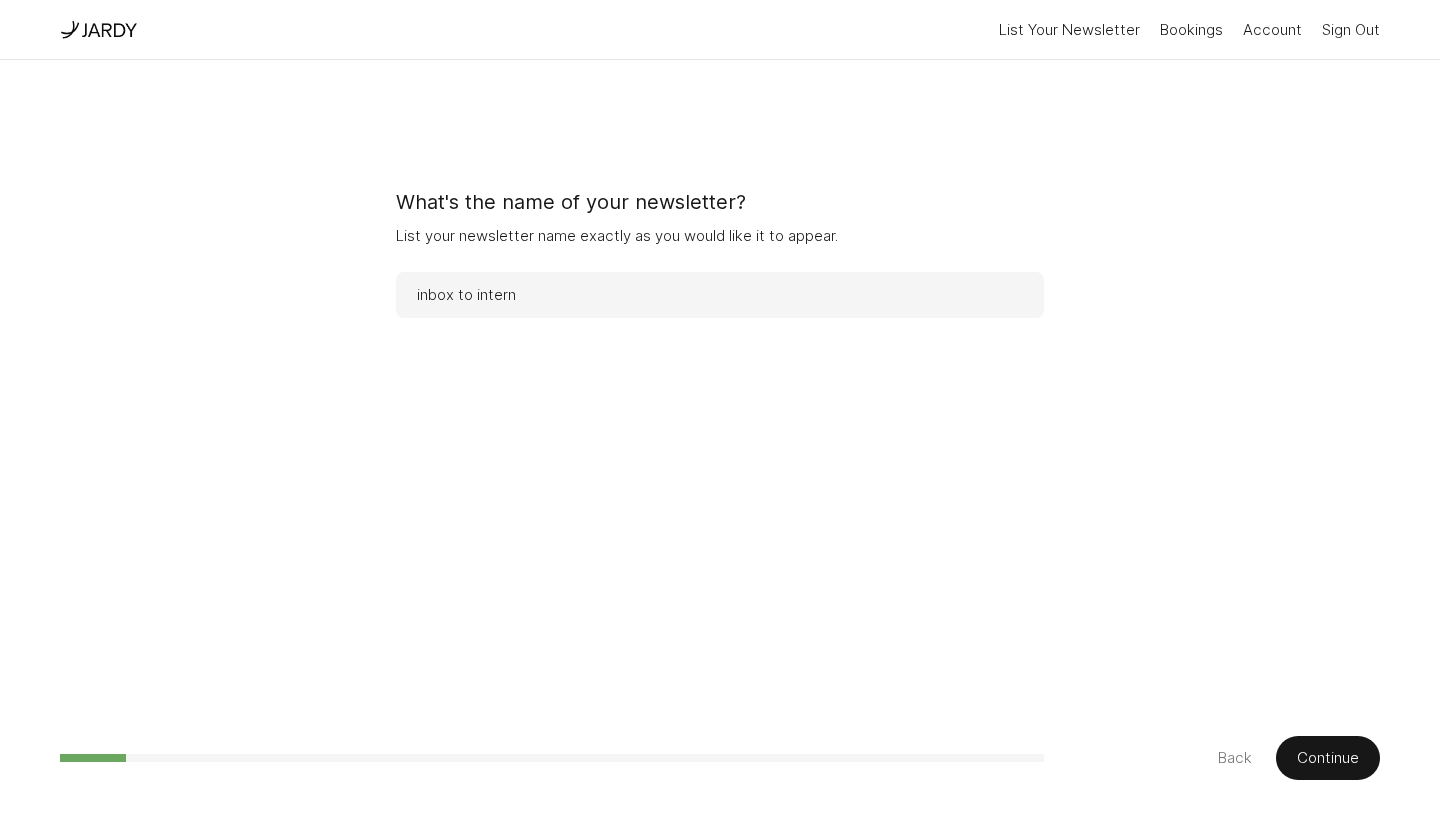type on "inbox to intern" 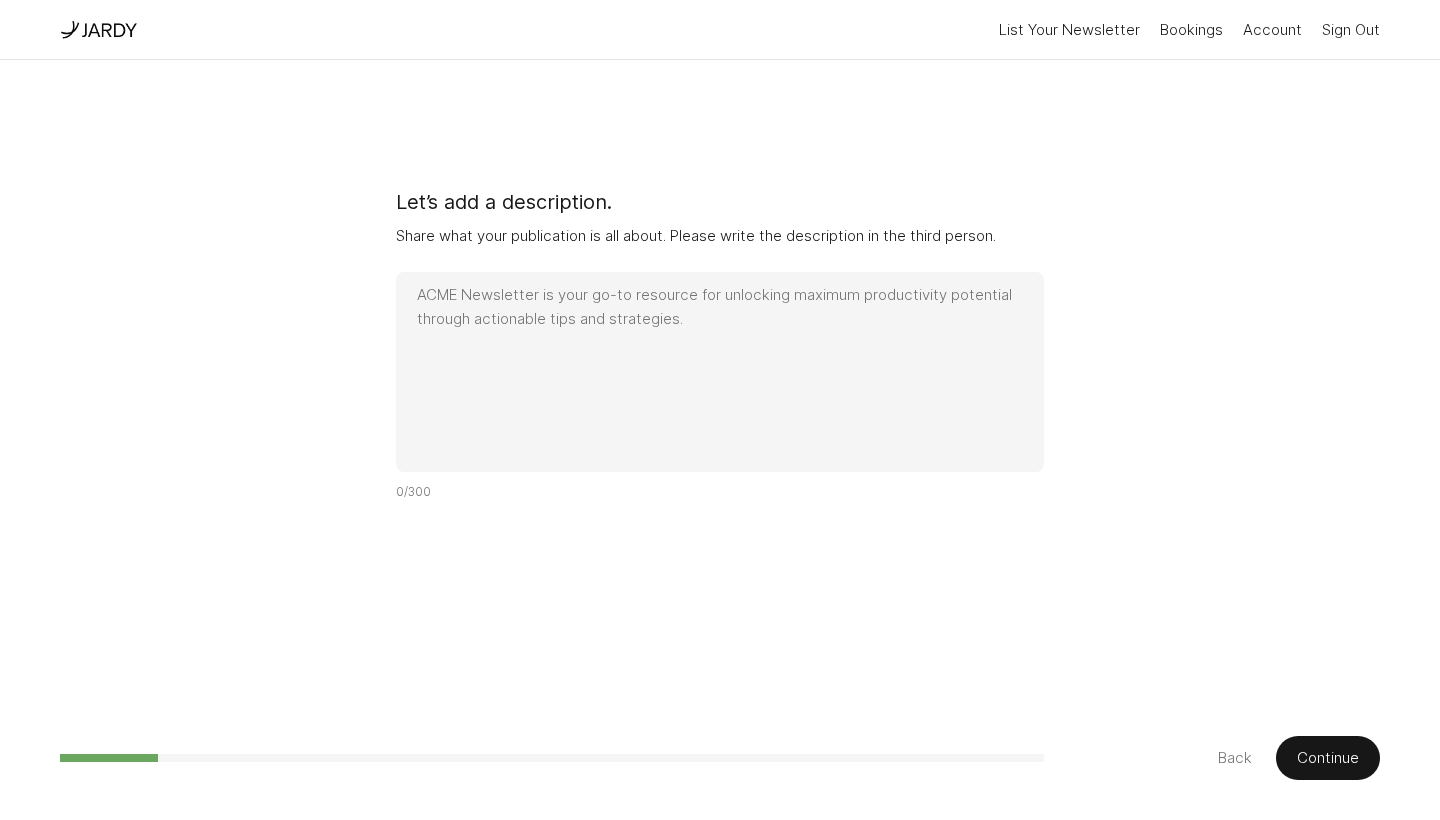 click on "Let’s add a description." at bounding box center [696, 202] 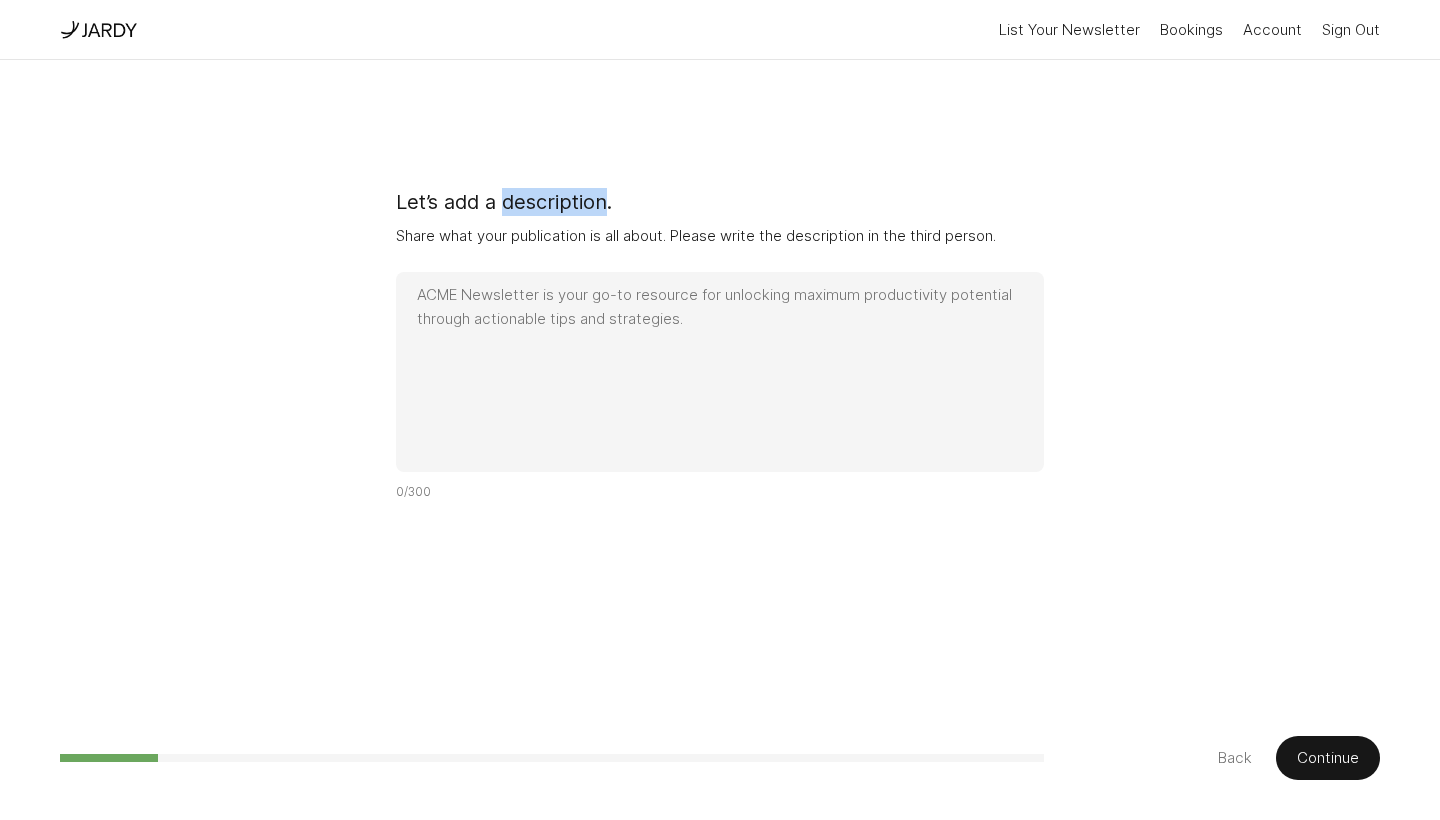 click on "Let’s add a description." at bounding box center [696, 202] 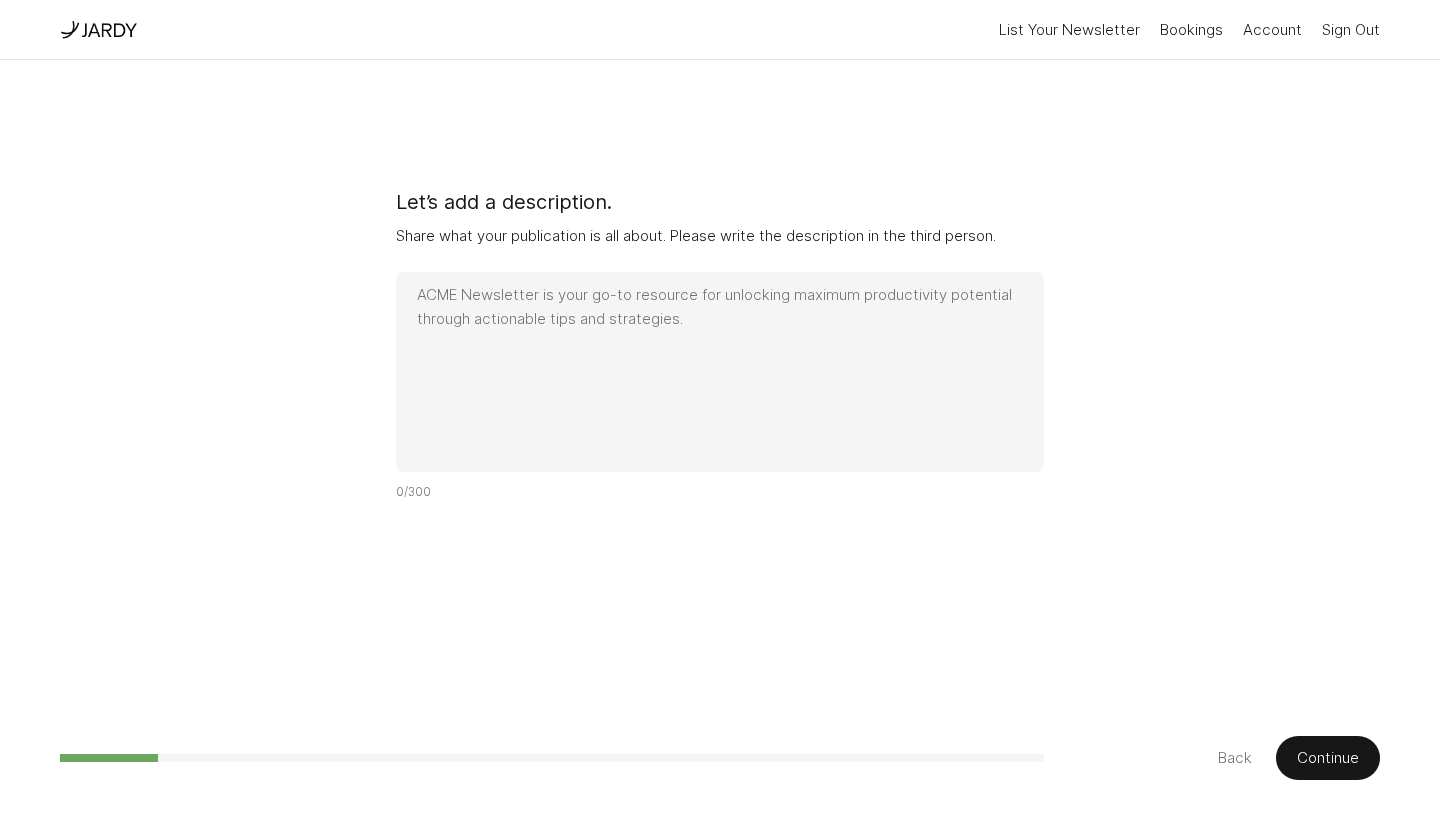 click on "Share what your publication is all about. Please write the description in the third person." at bounding box center (696, 218) 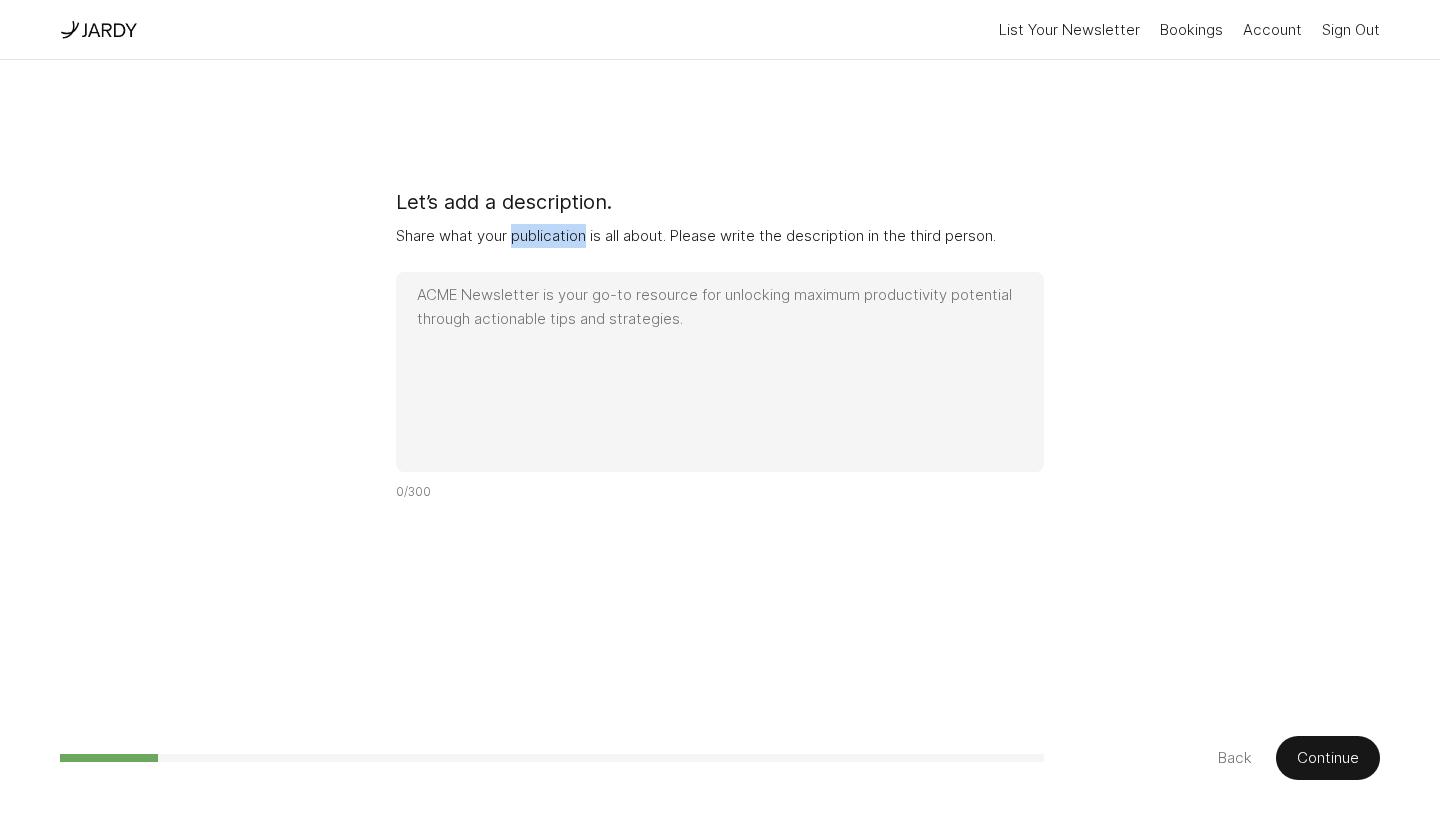 click on "Share what your publication is all about. Please write the description in the third person." at bounding box center (696, 218) 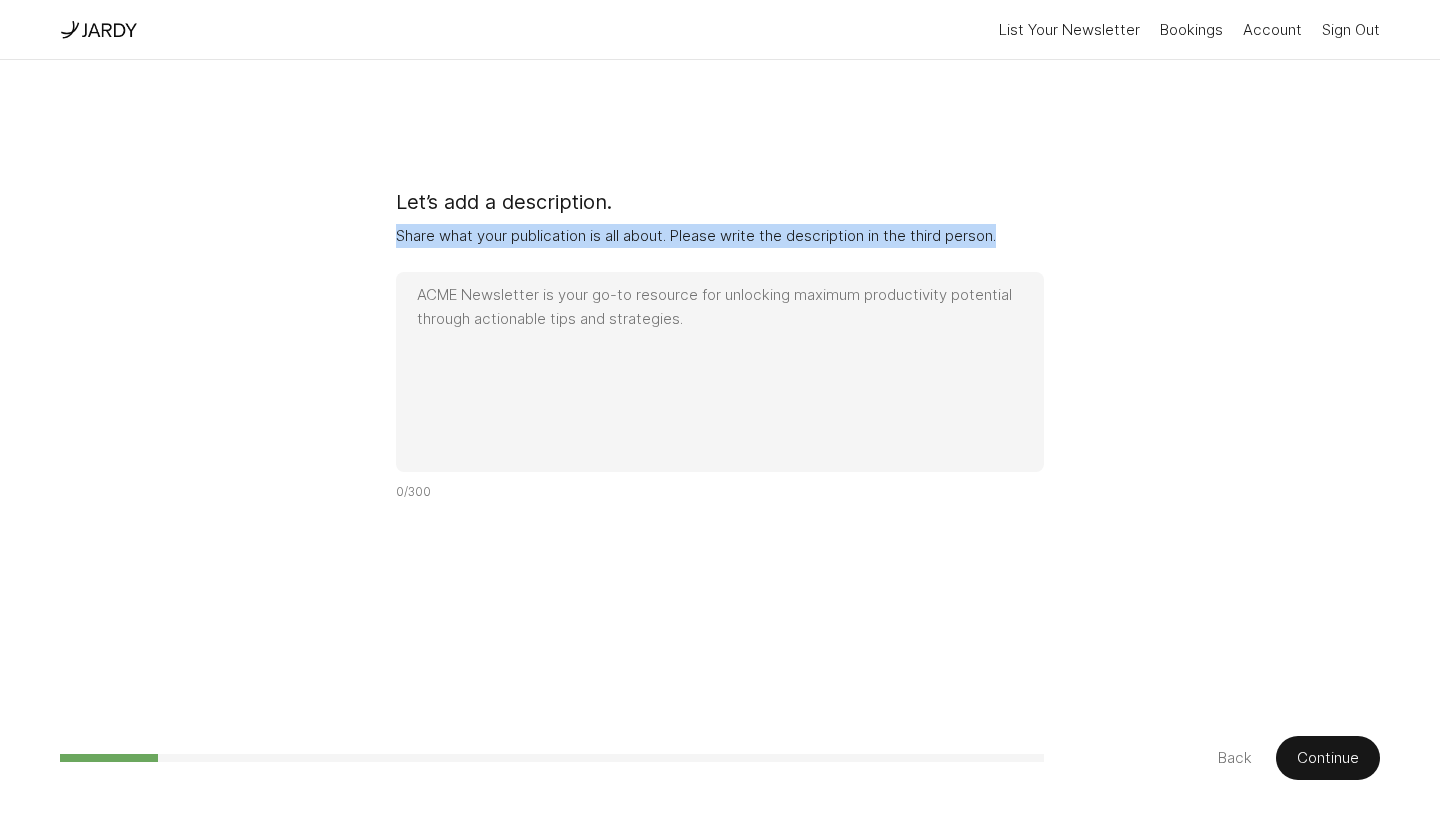 click on "Share what your publication is all about. Please write the description in the third person." at bounding box center (696, 218) 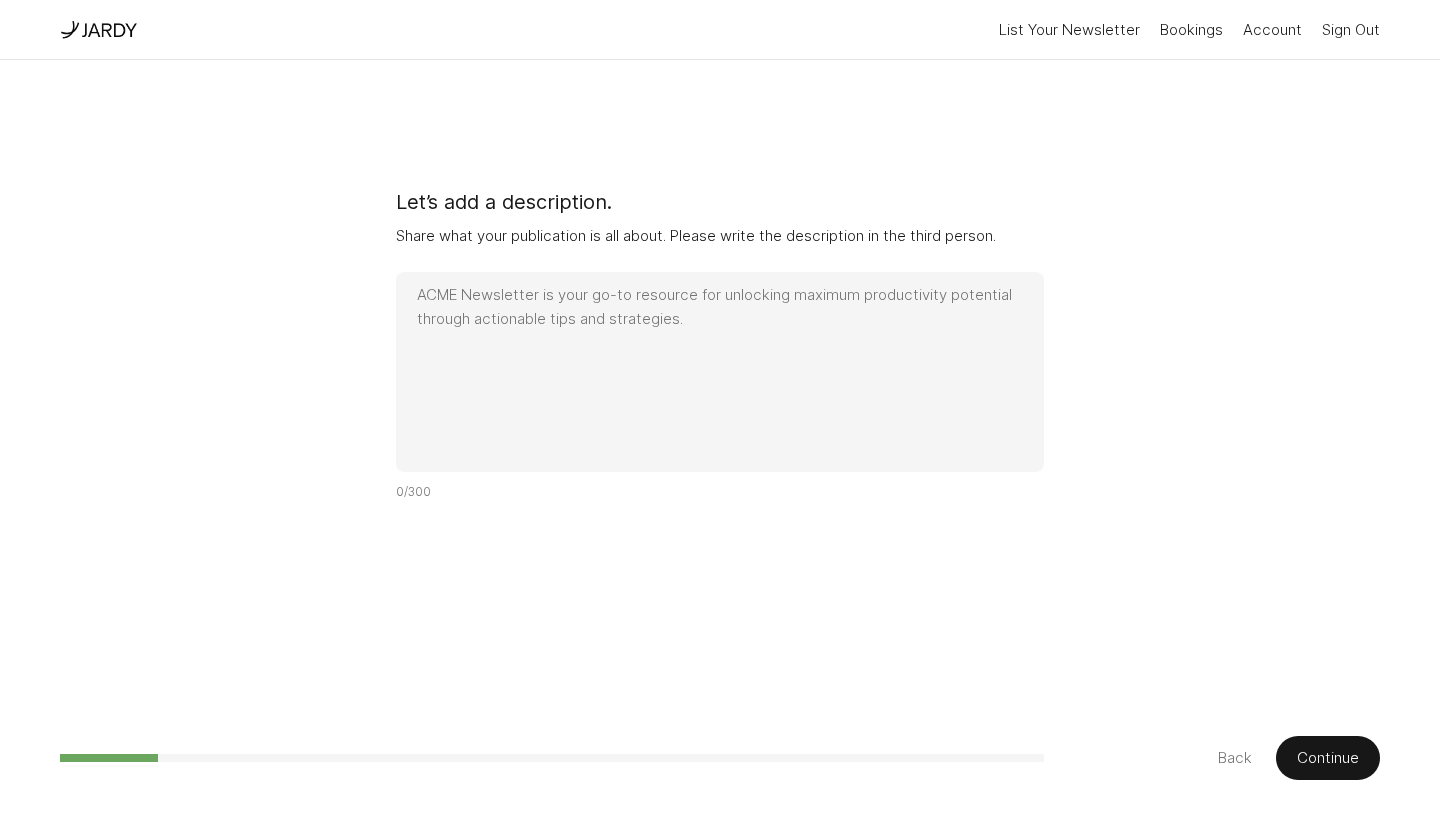 click at bounding box center [720, 372] 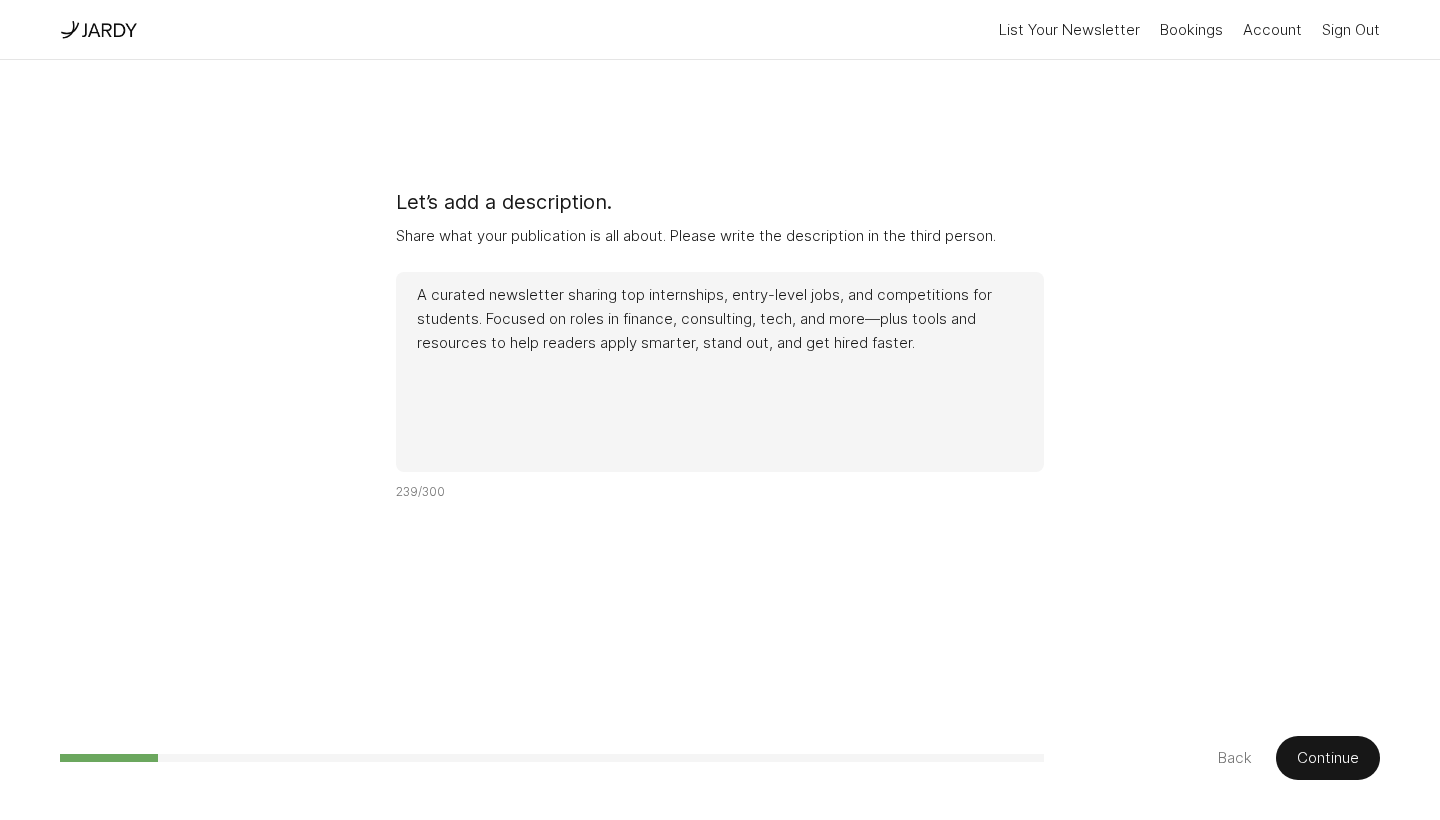 type on "A curated newsletter sharing top internships, entry-level jobs, and competitions for students. Focused on roles in finance, consulting, tech, and more—plus tools and resources to help readers apply smarter, stand out, and get hired faster." 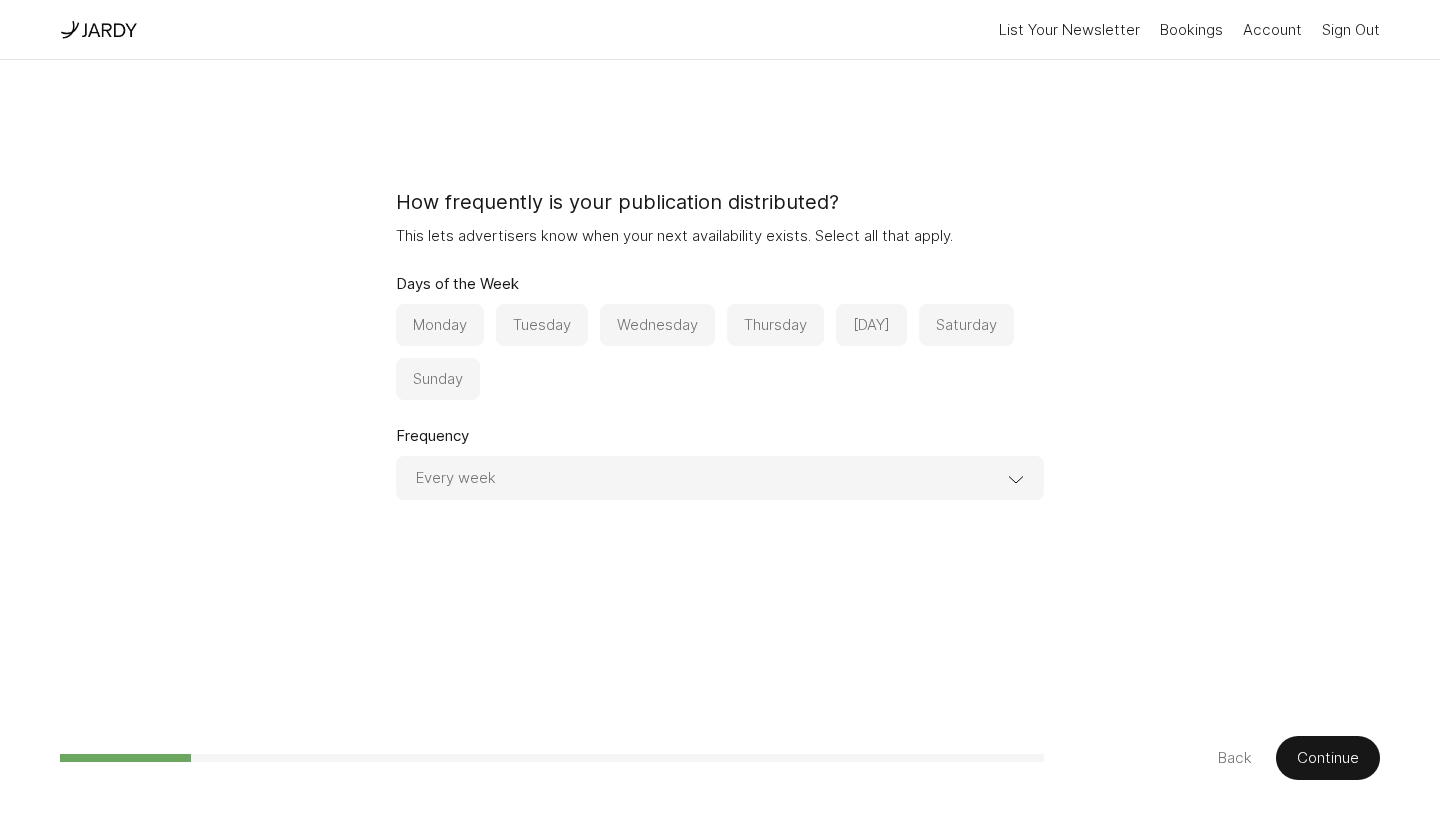 click on "Monday" at bounding box center (440, 325) 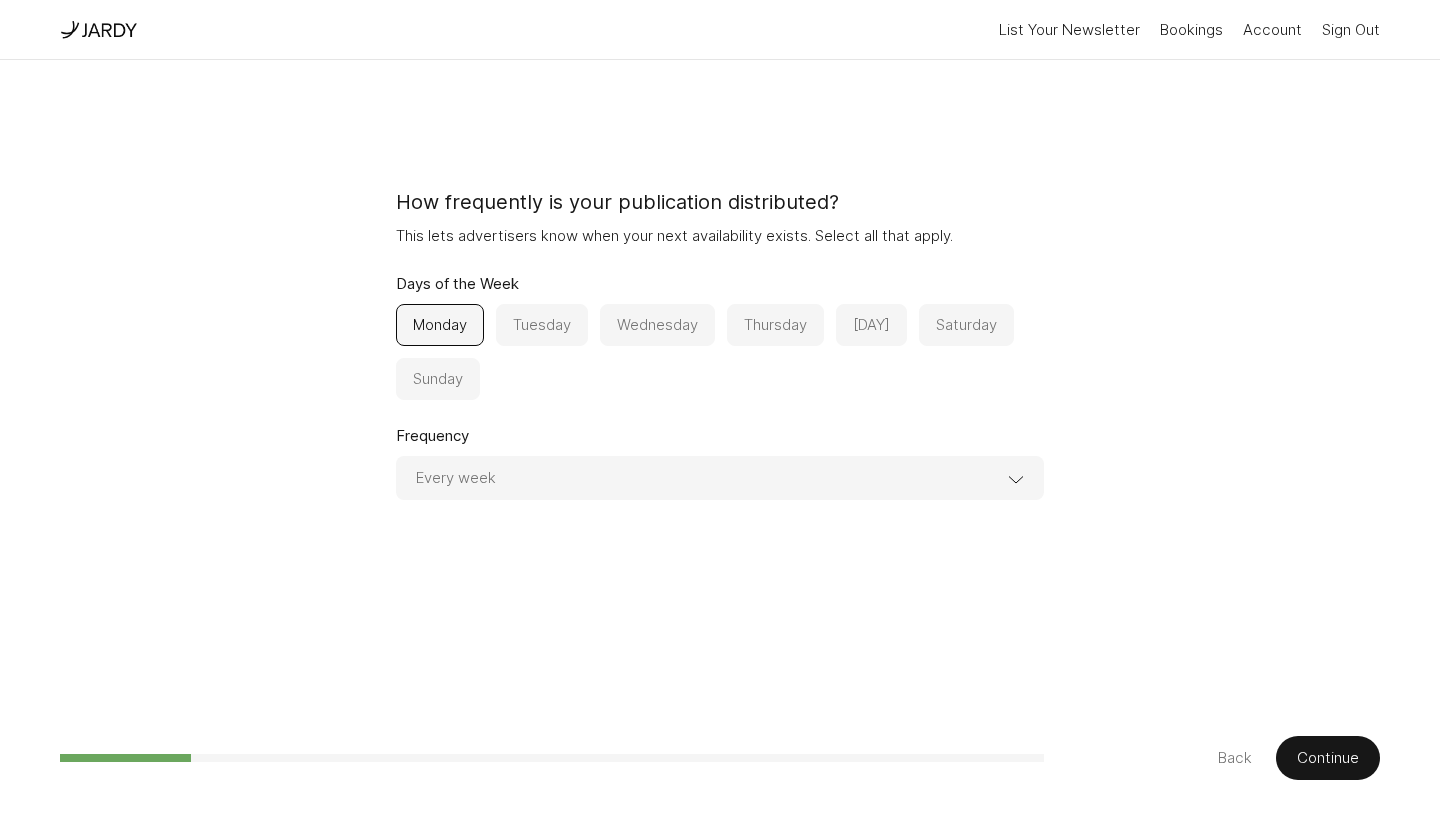 click on "Tuesday" at bounding box center [542, 325] 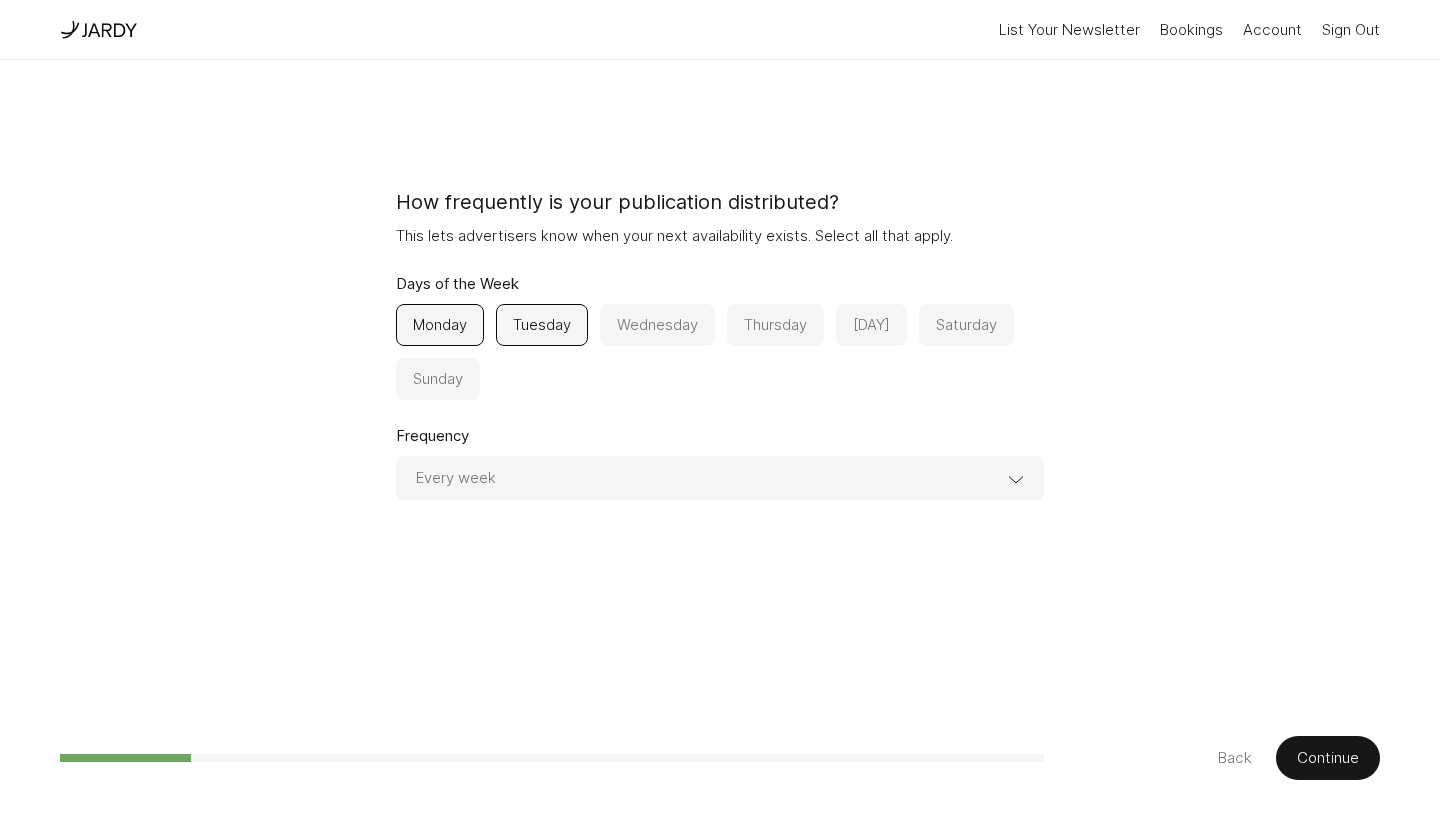 click on "Thursday" at bounding box center [775, 325] 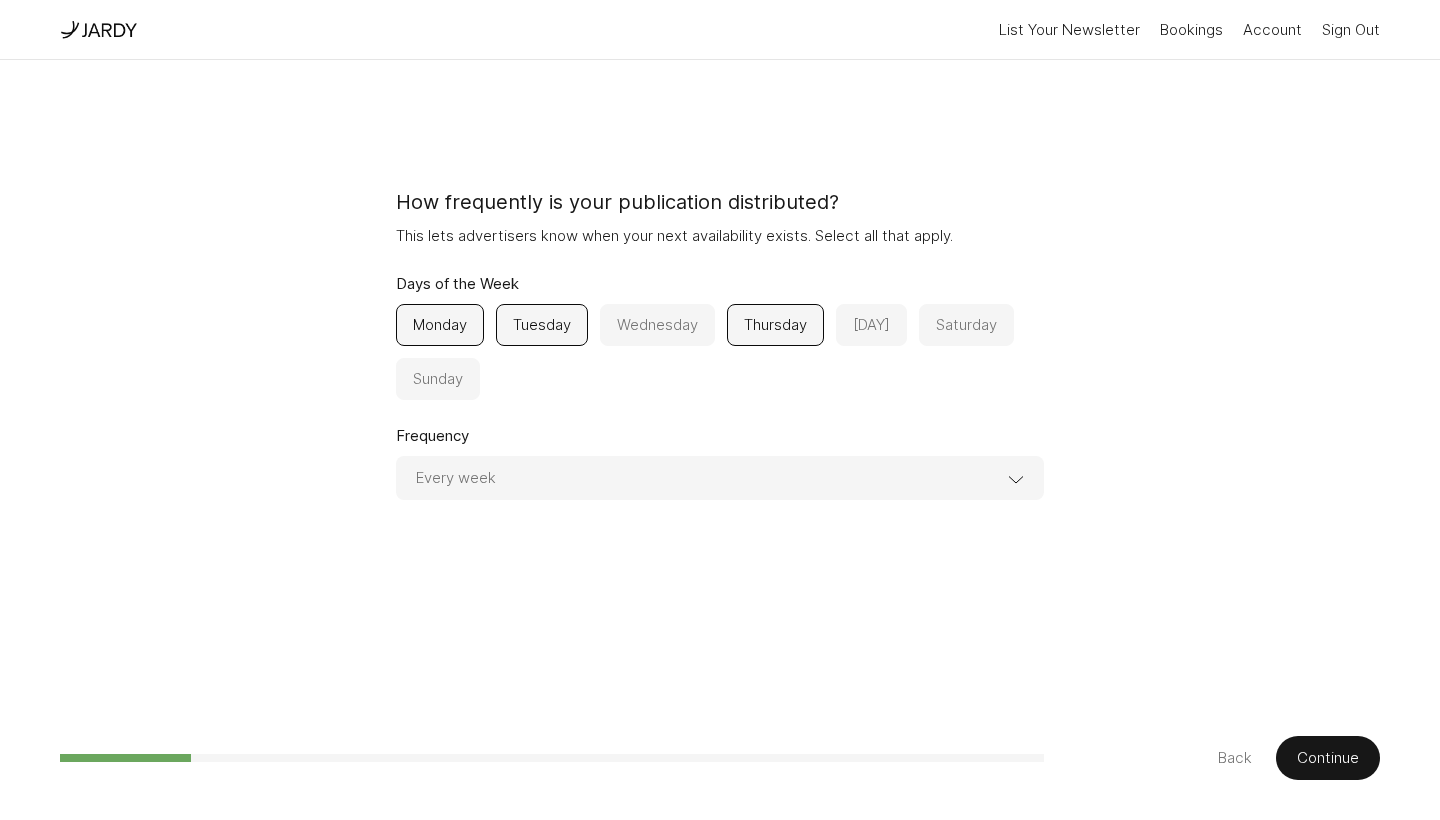 click on "[DAY]" at bounding box center [871, 325] 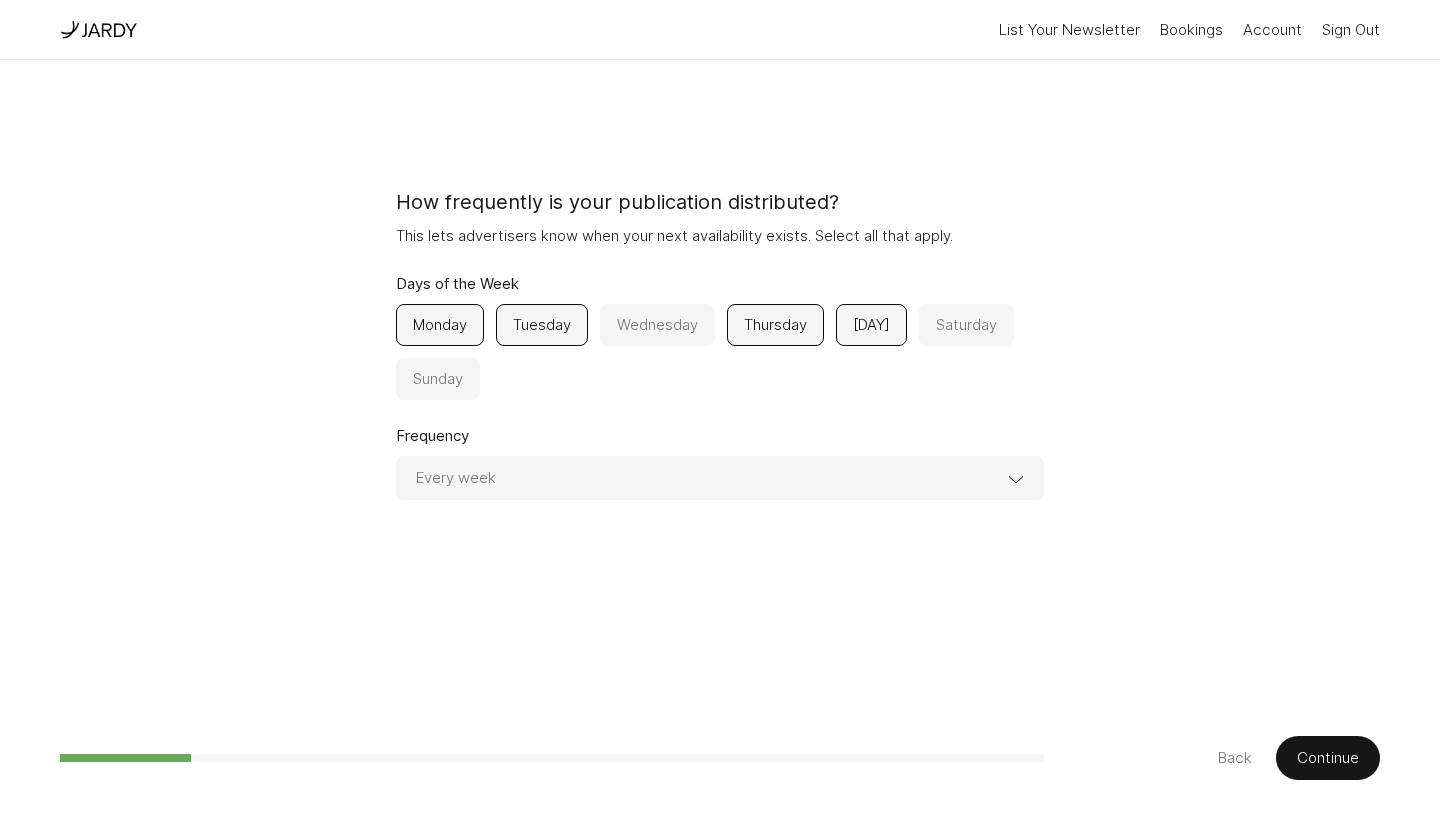 click on "Continue" at bounding box center (1328, 758) 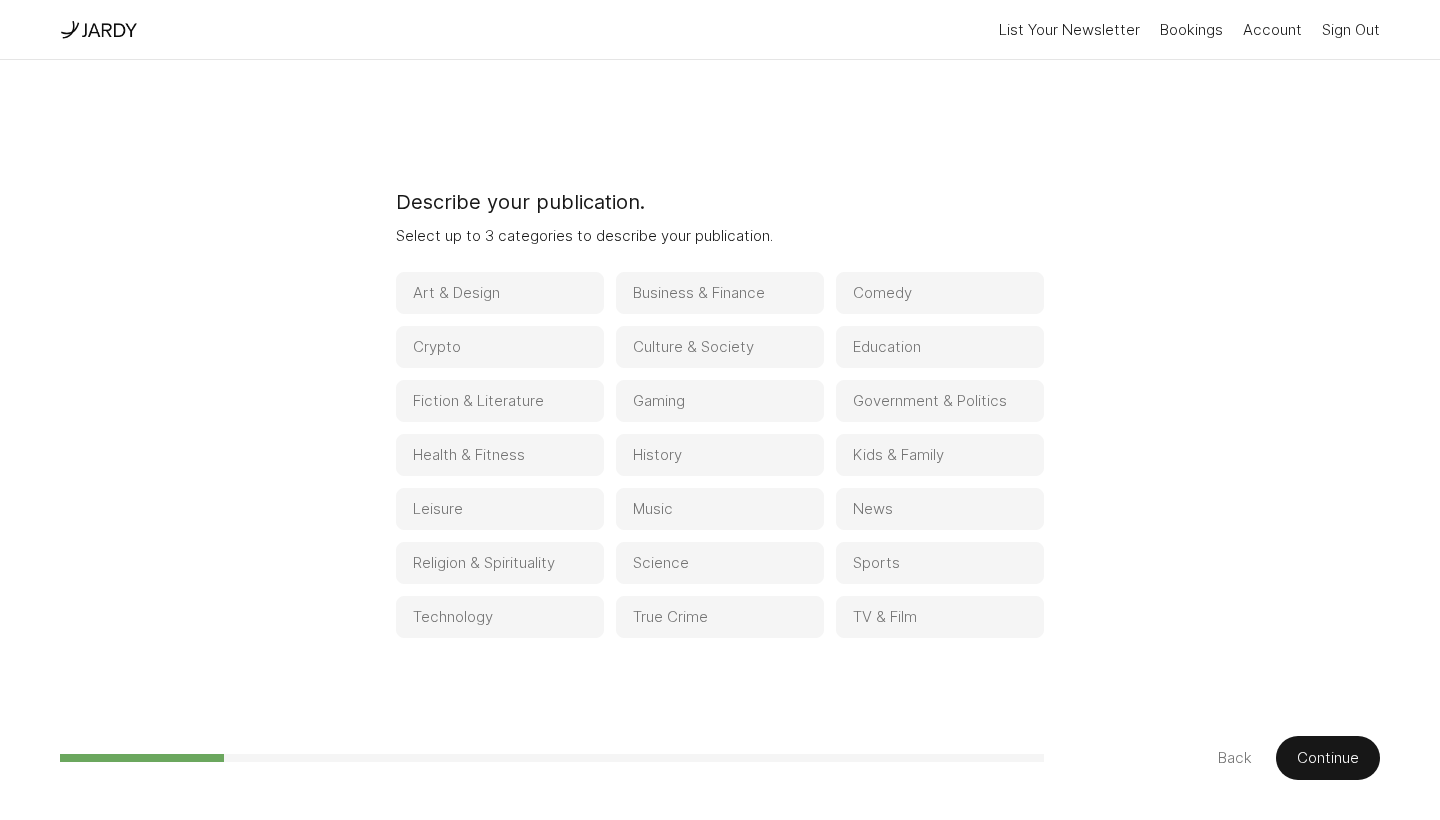 click on "Business & Finance" at bounding box center [720, 293] 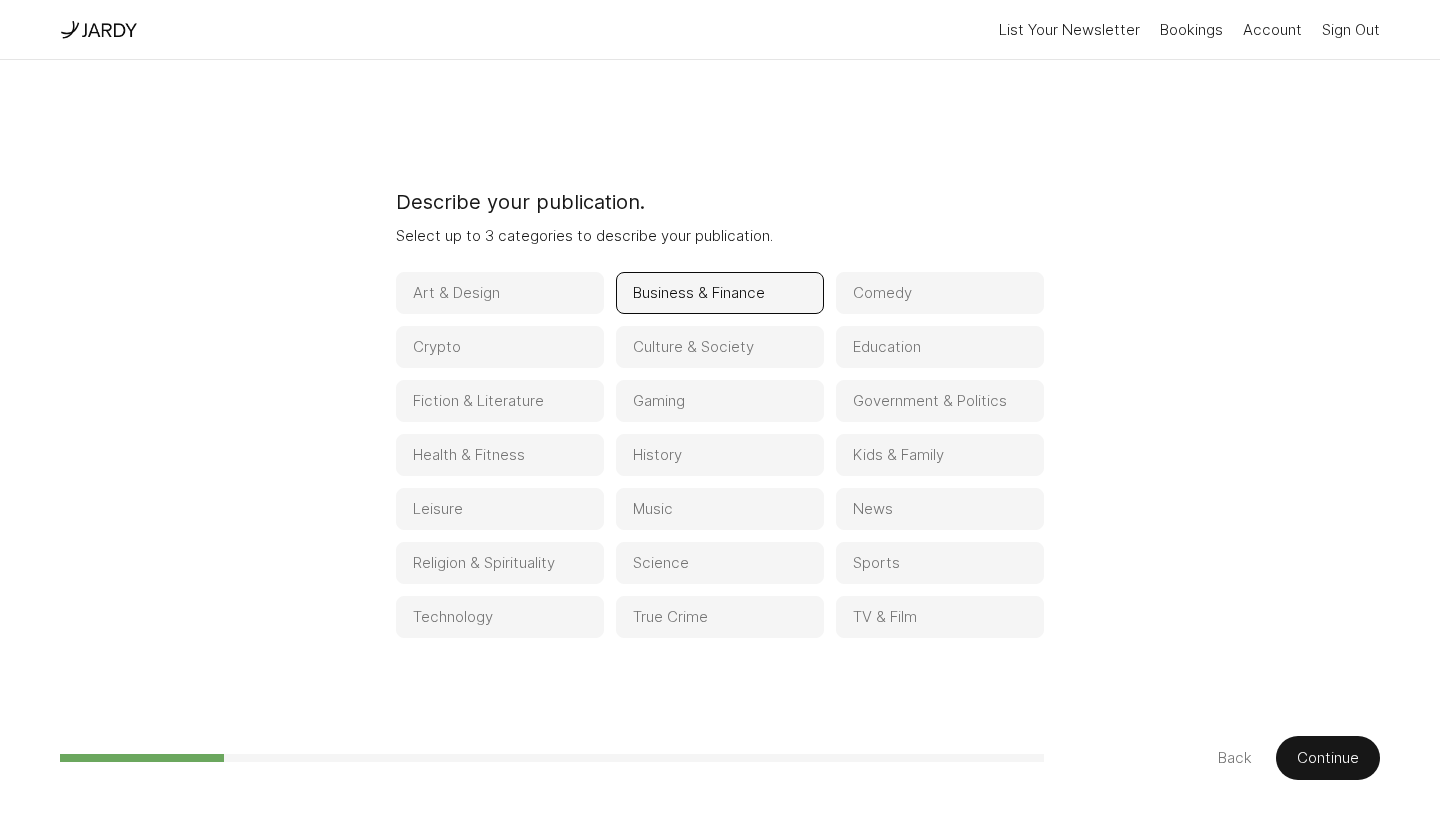 click on "Education" at bounding box center (940, 347) 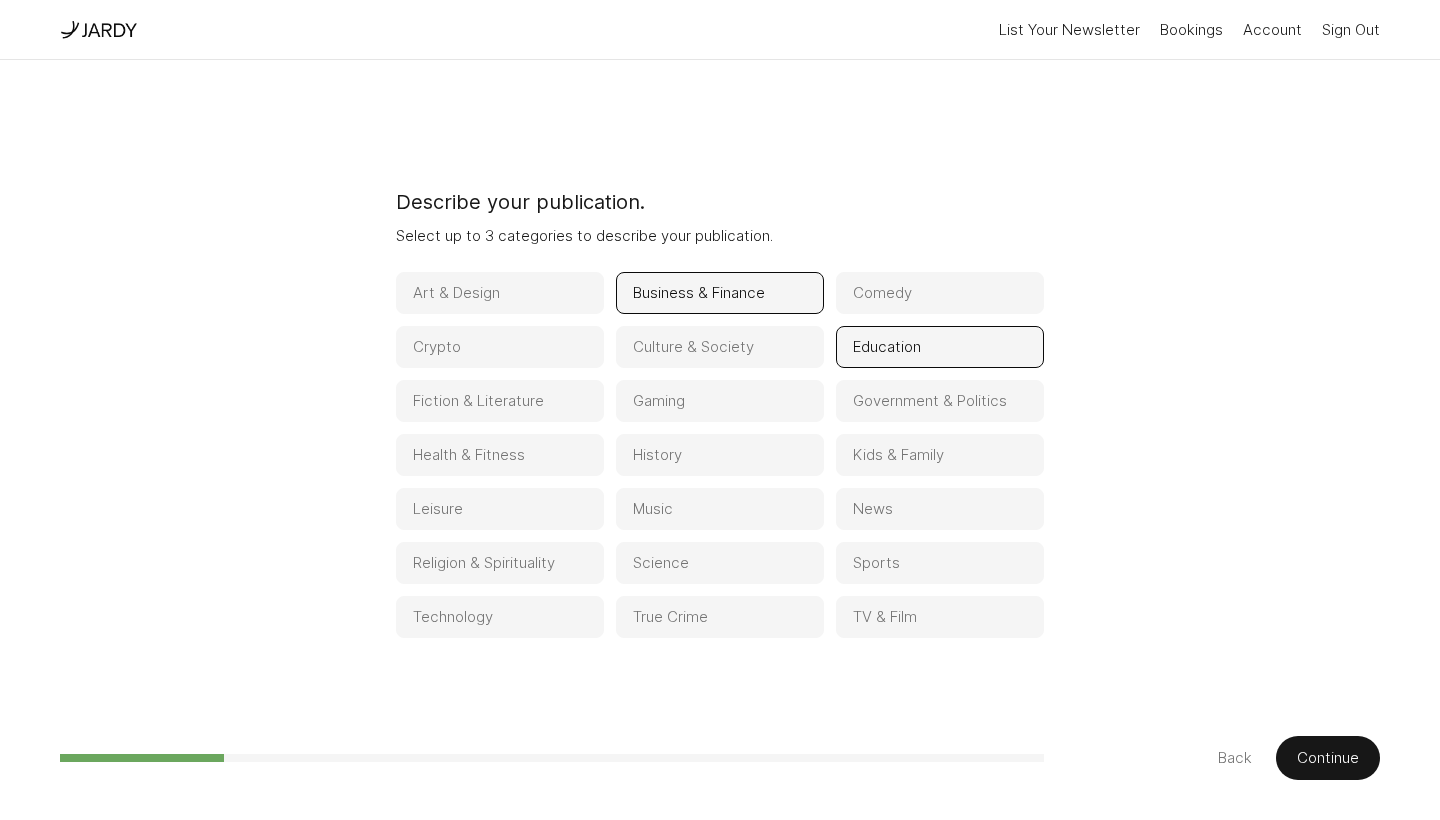 click on "Continue" at bounding box center [1328, 758] 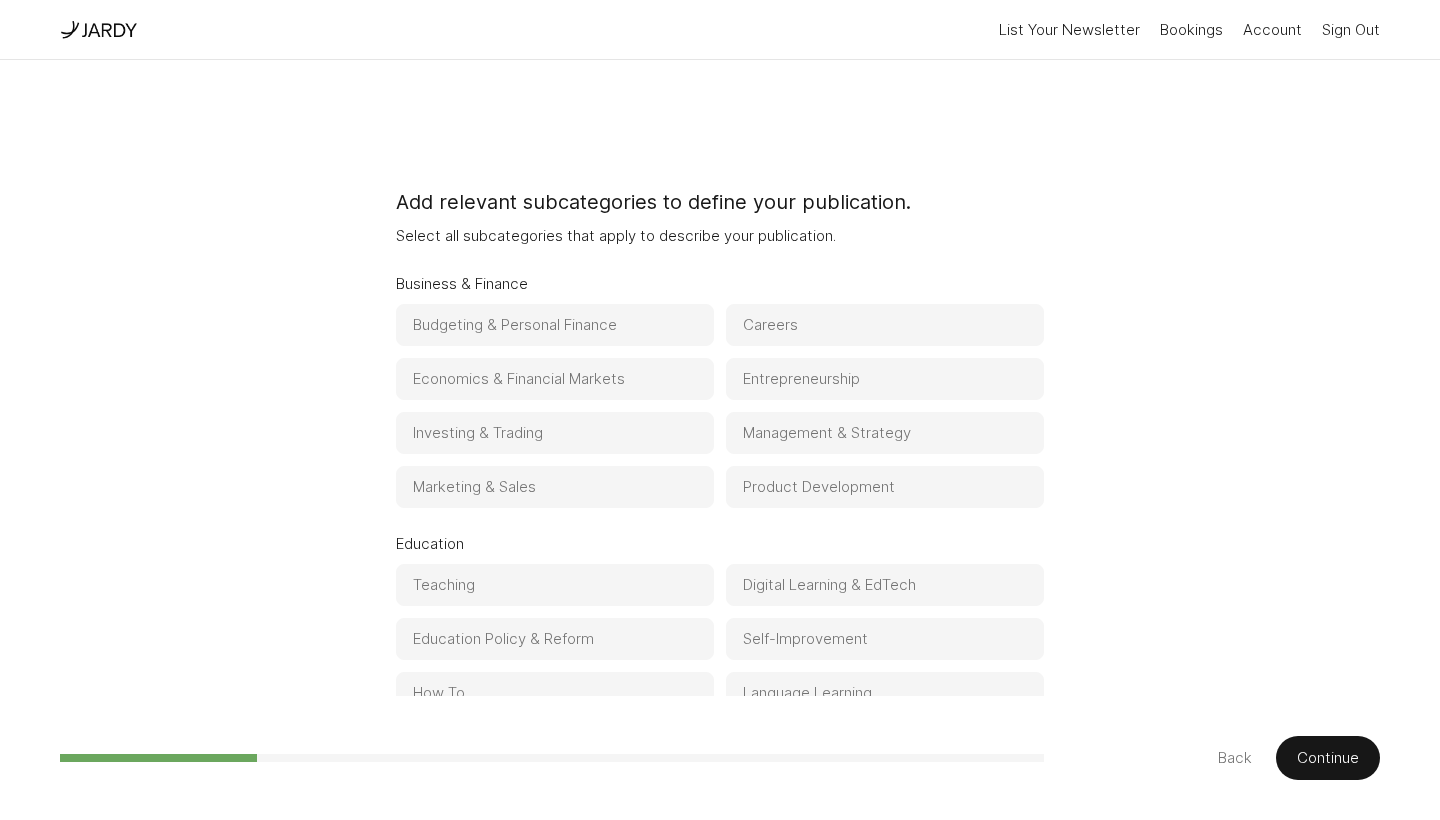 click on "Careers" at bounding box center (885, 325) 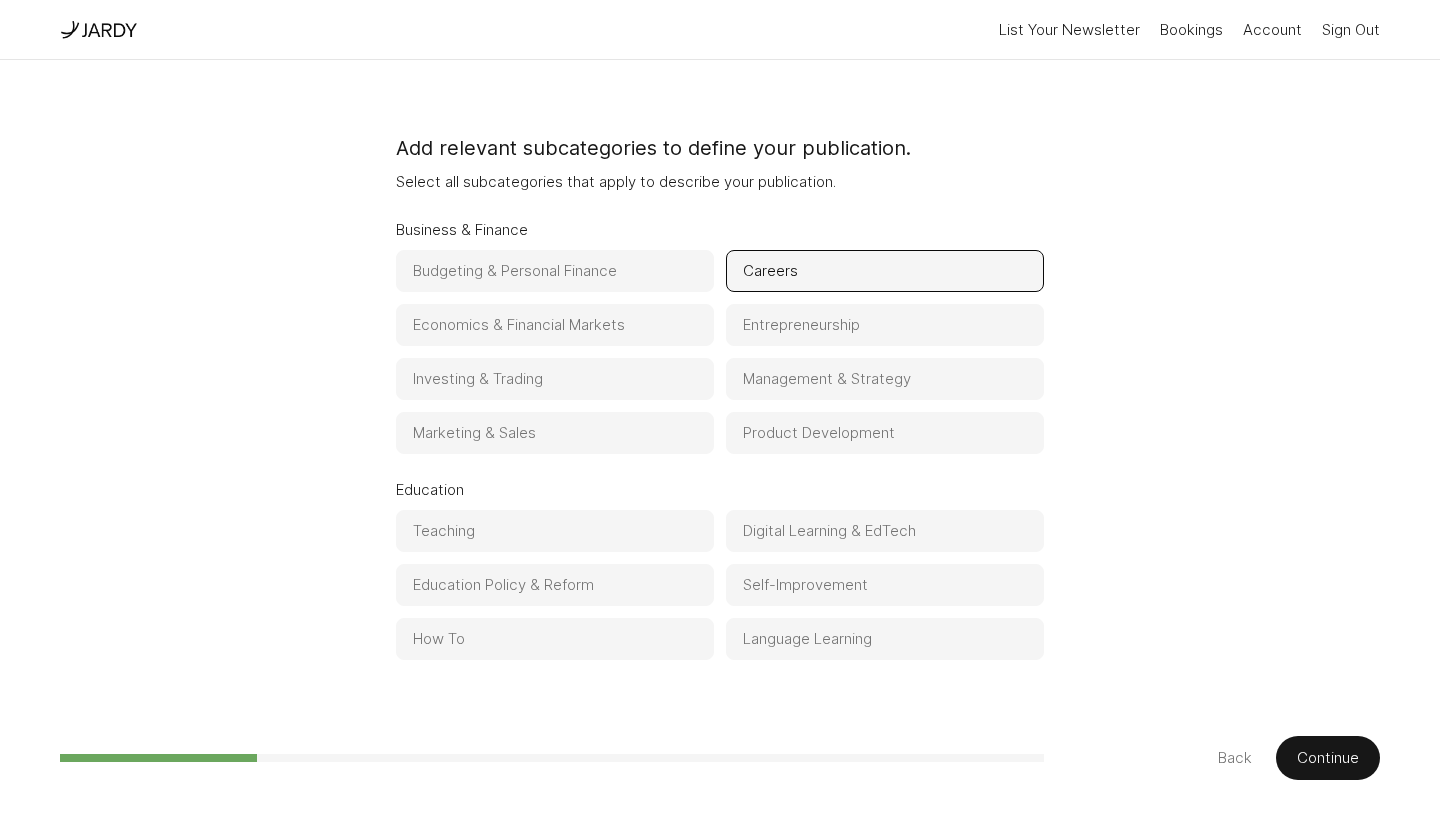 scroll, scrollTop: 54, scrollLeft: 0, axis: vertical 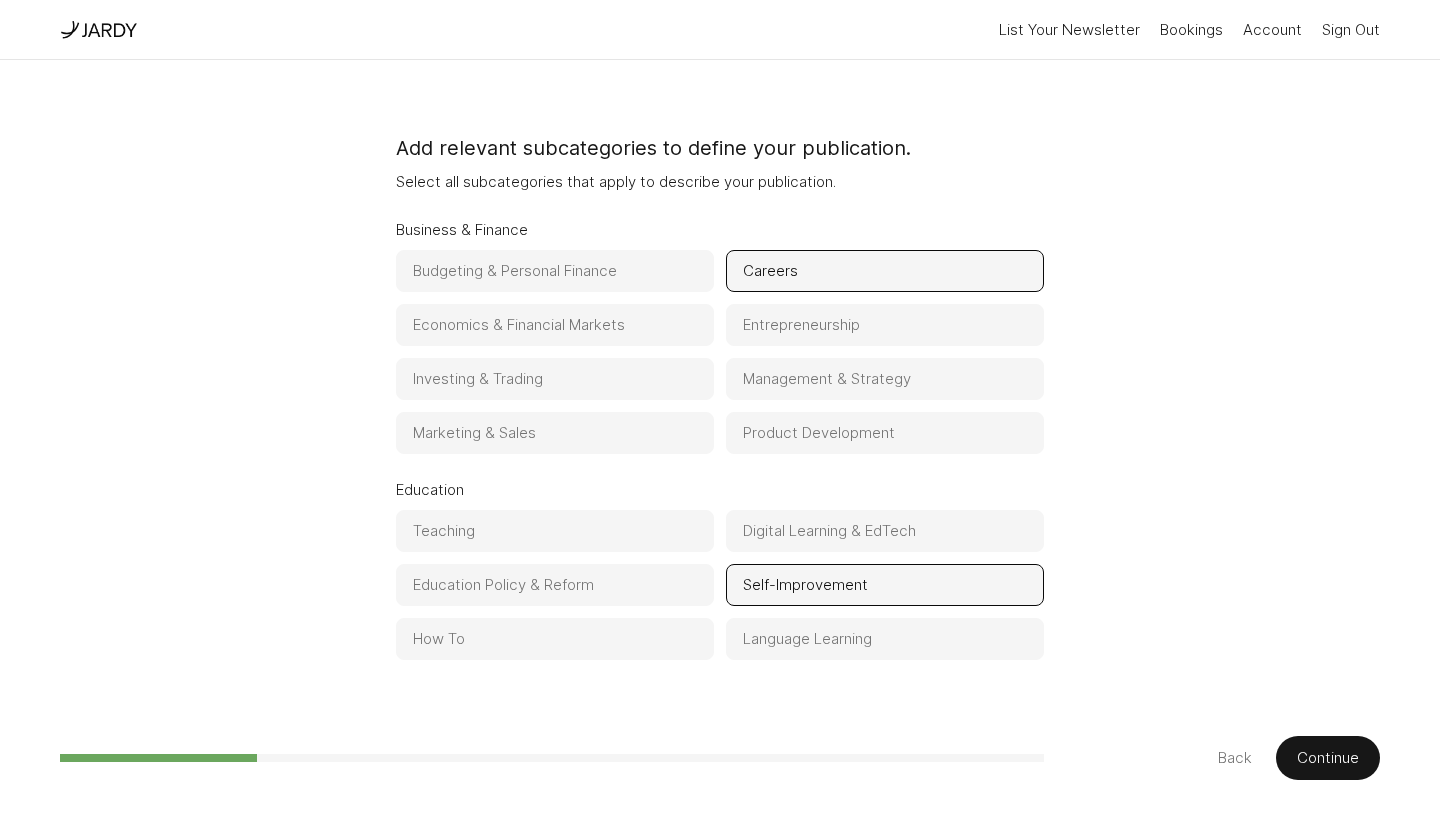 click on "Continue" at bounding box center (1328, 758) 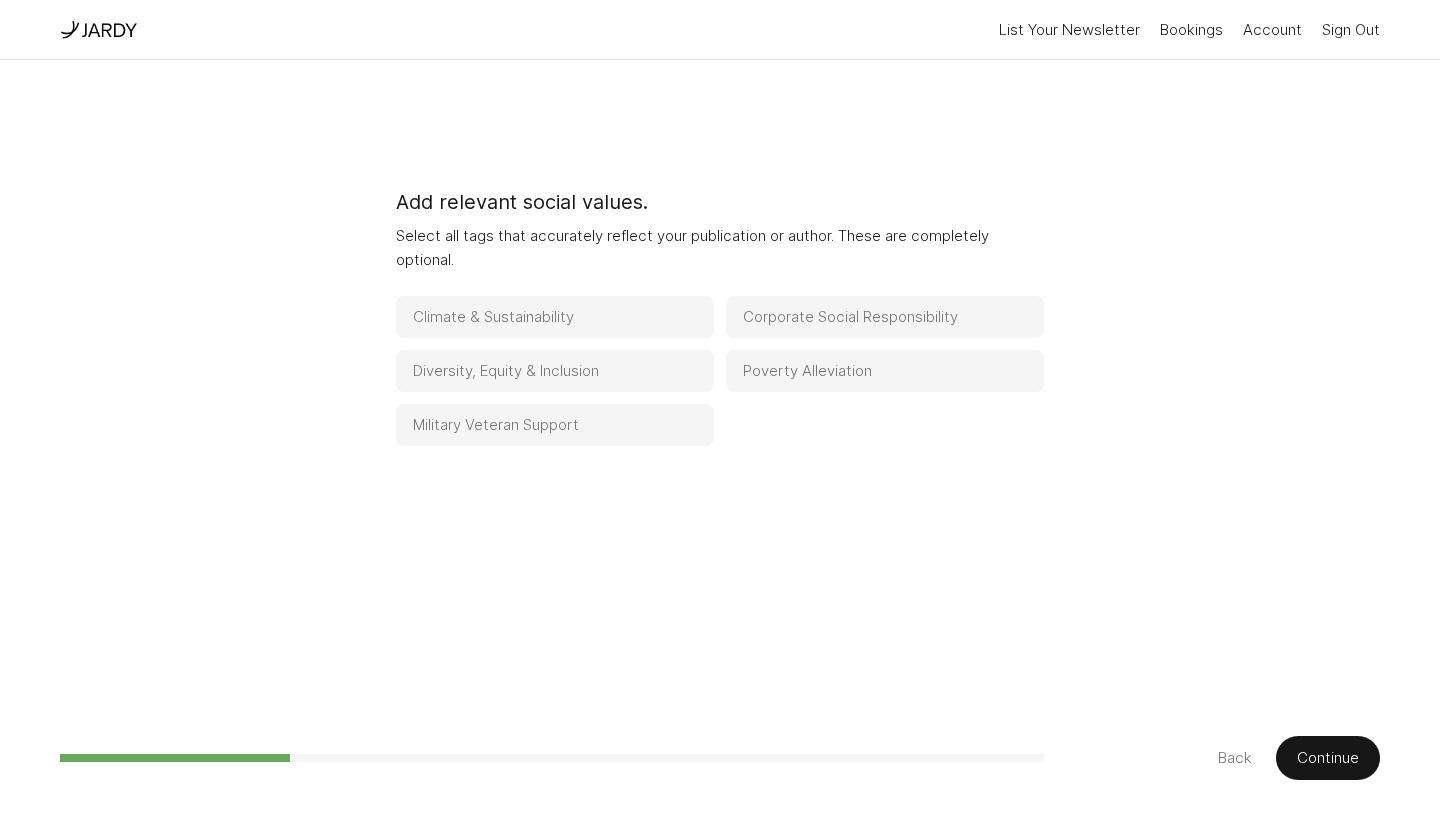 scroll, scrollTop: 0, scrollLeft: 0, axis: both 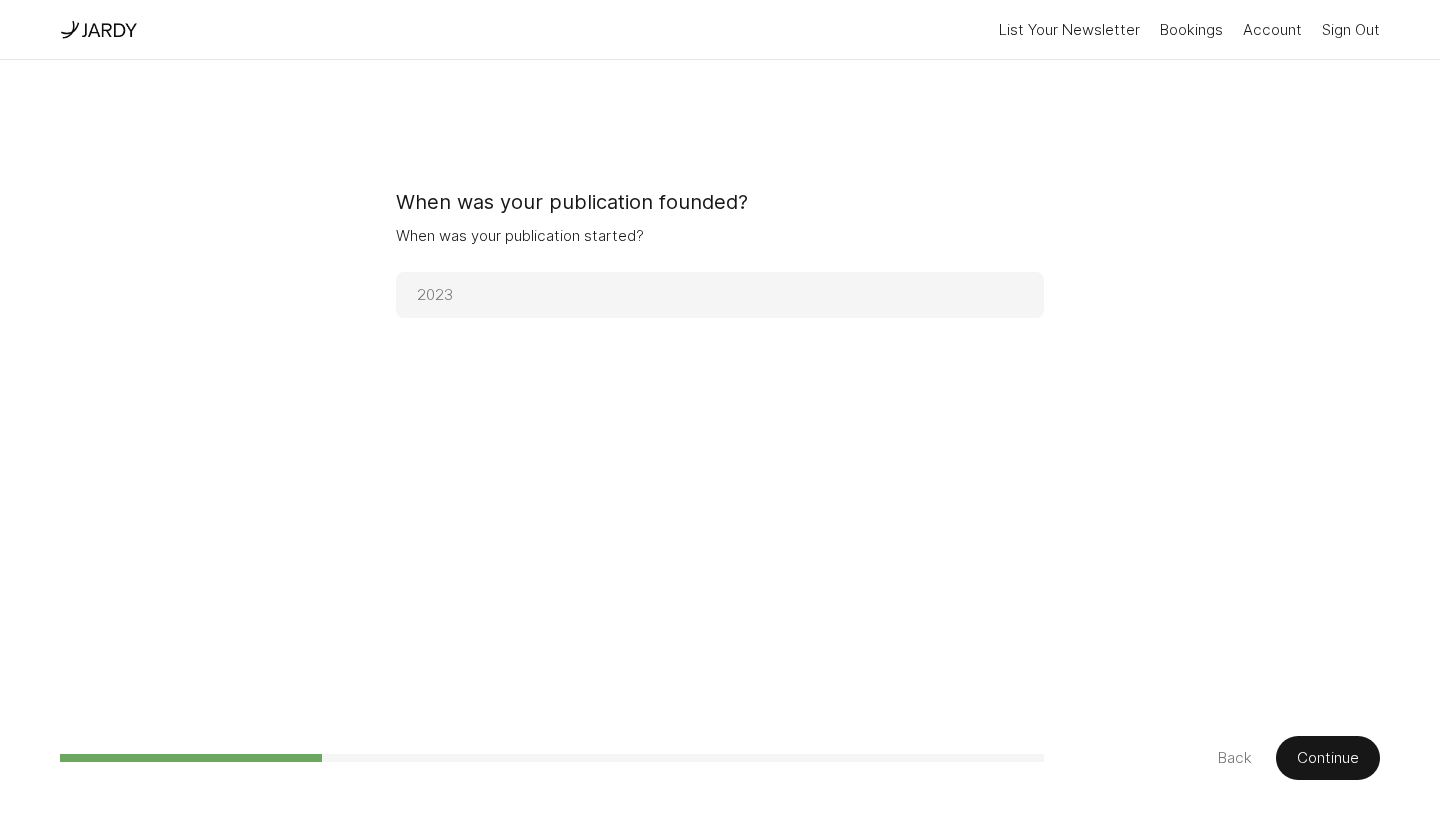 click at bounding box center (720, 295) 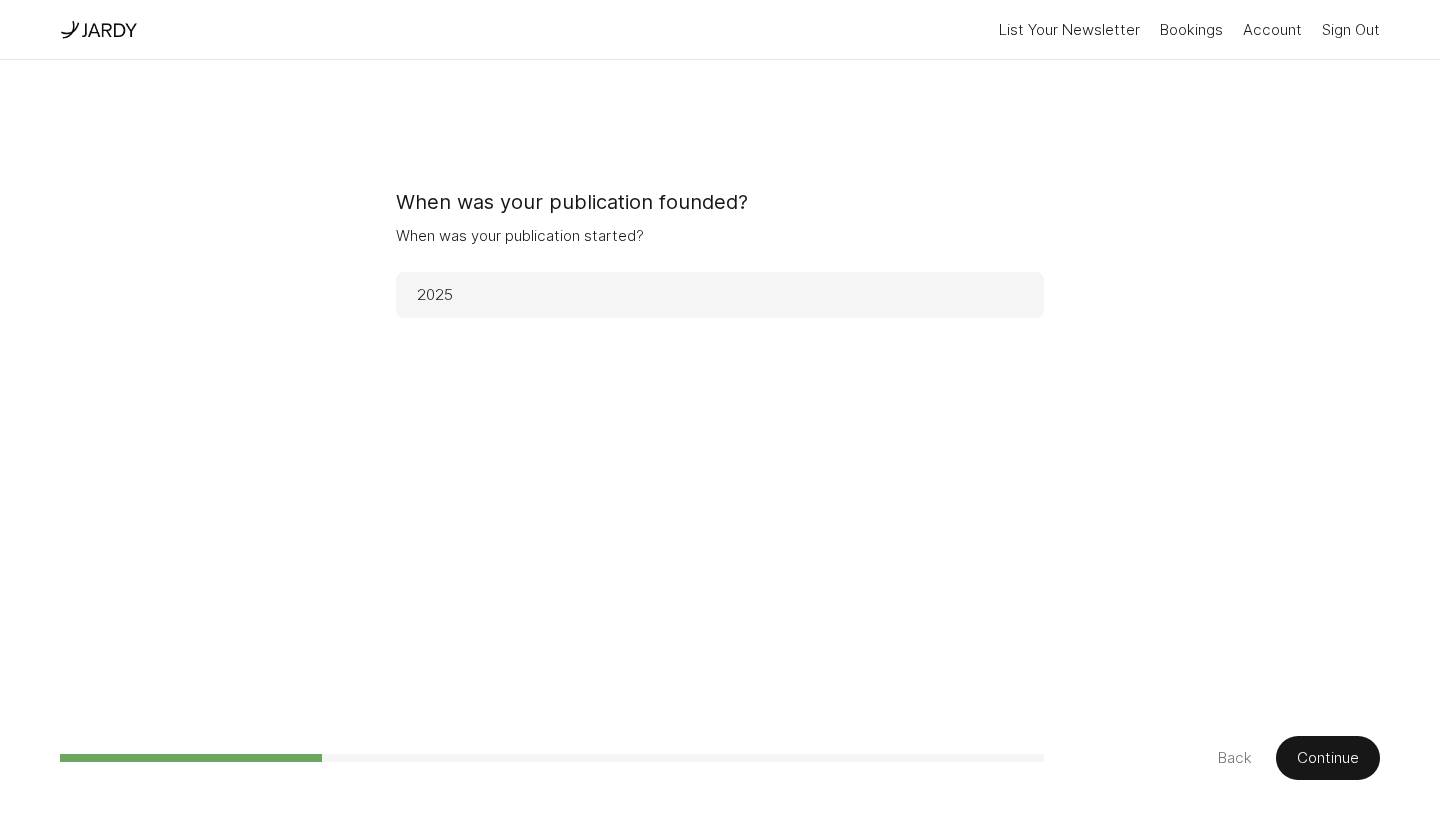 type on "2025" 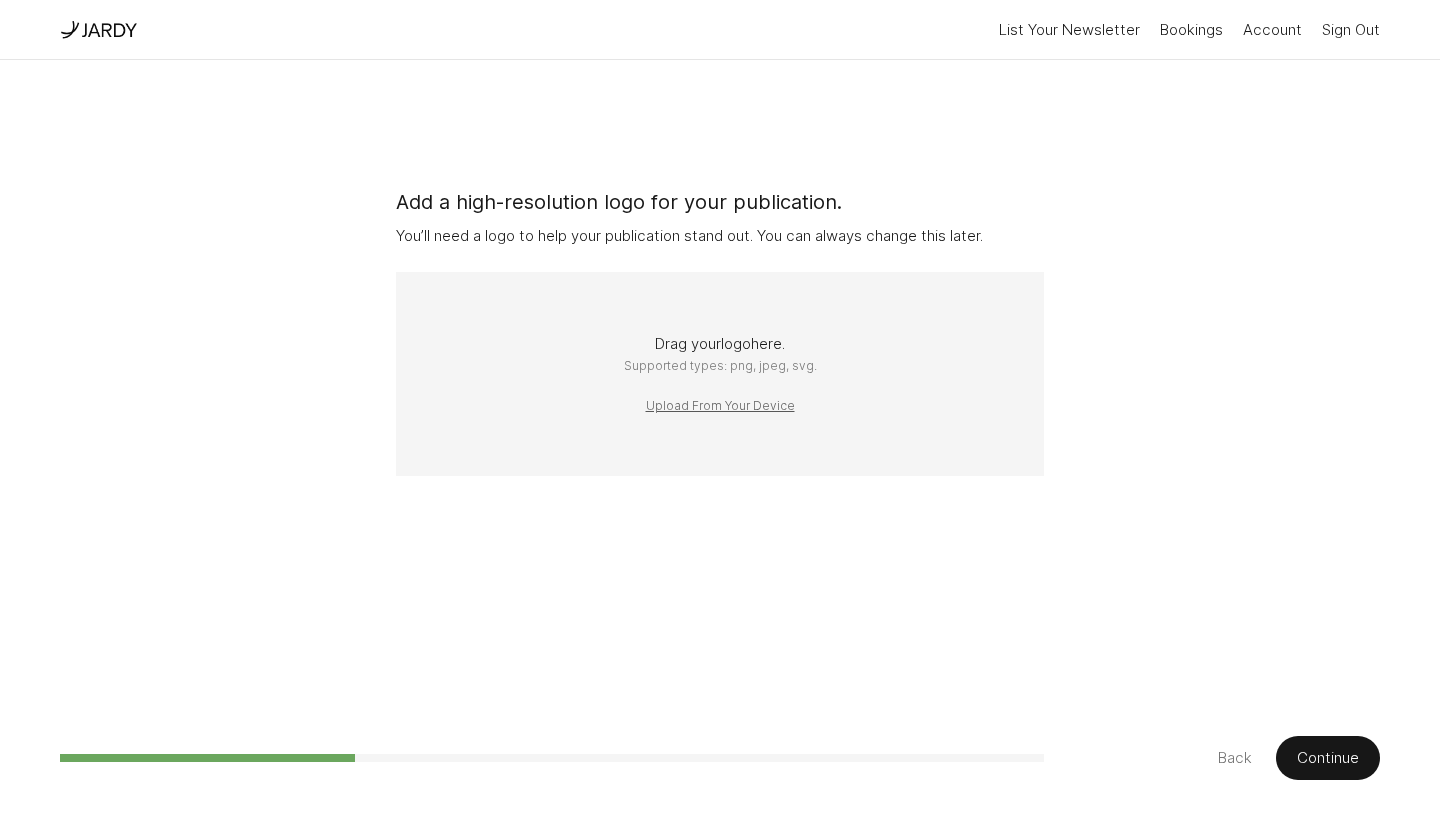 click on "Upload From Your Device" at bounding box center (720, 406) 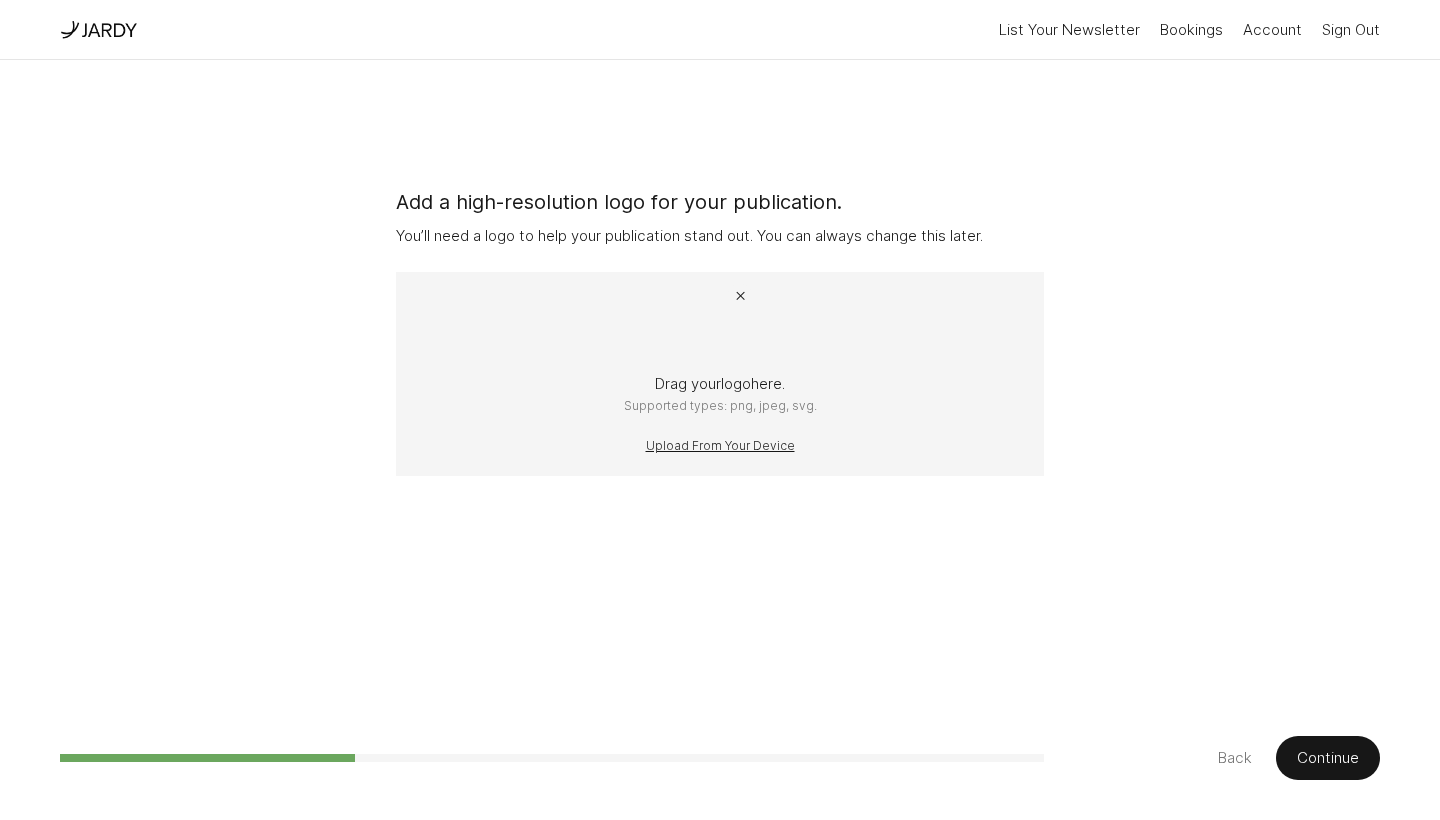 click on "Continue" at bounding box center (1328, 758) 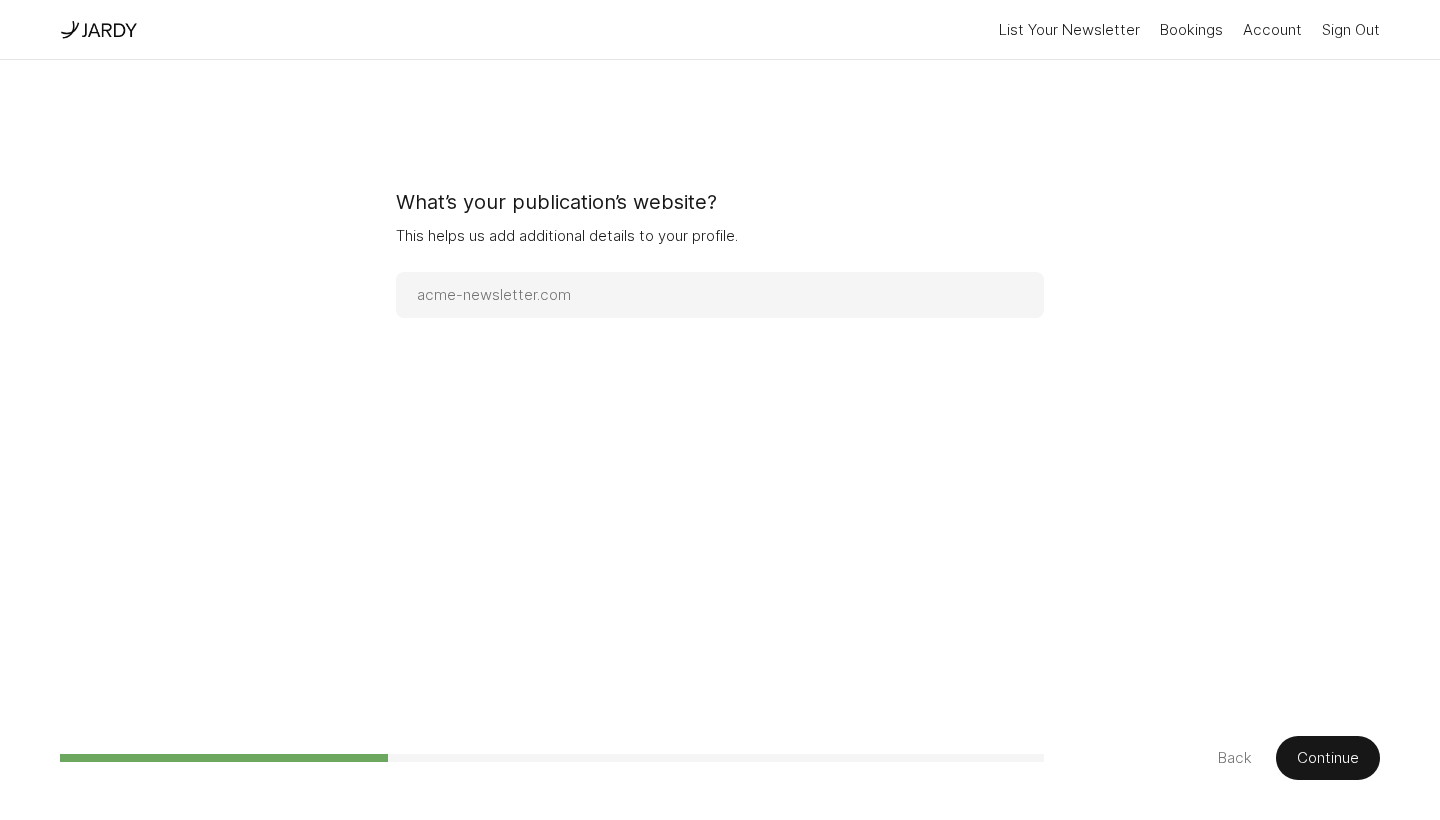 click at bounding box center [720, 295] 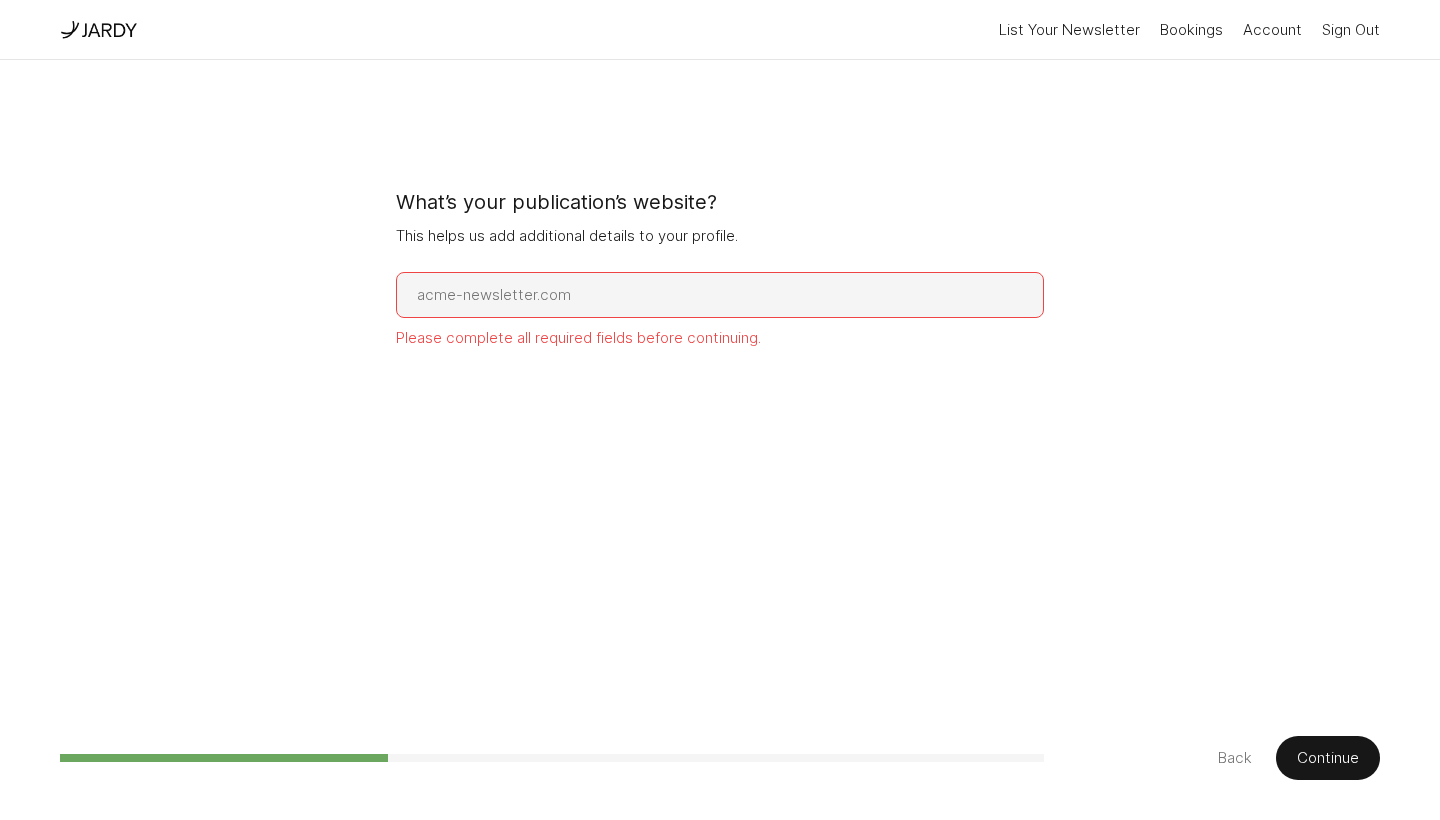 click at bounding box center (720, 295) 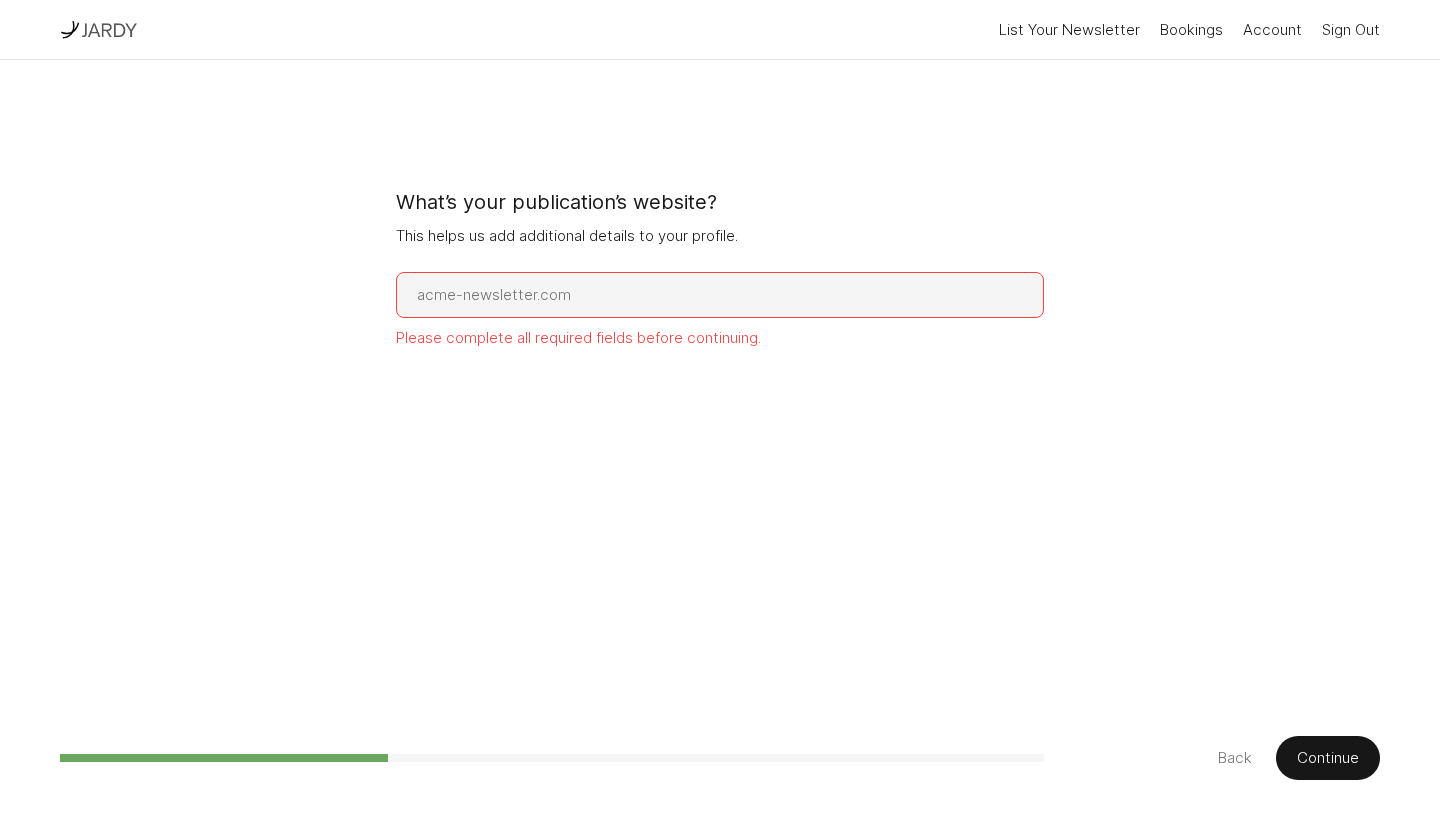 click at bounding box center (108, 30) 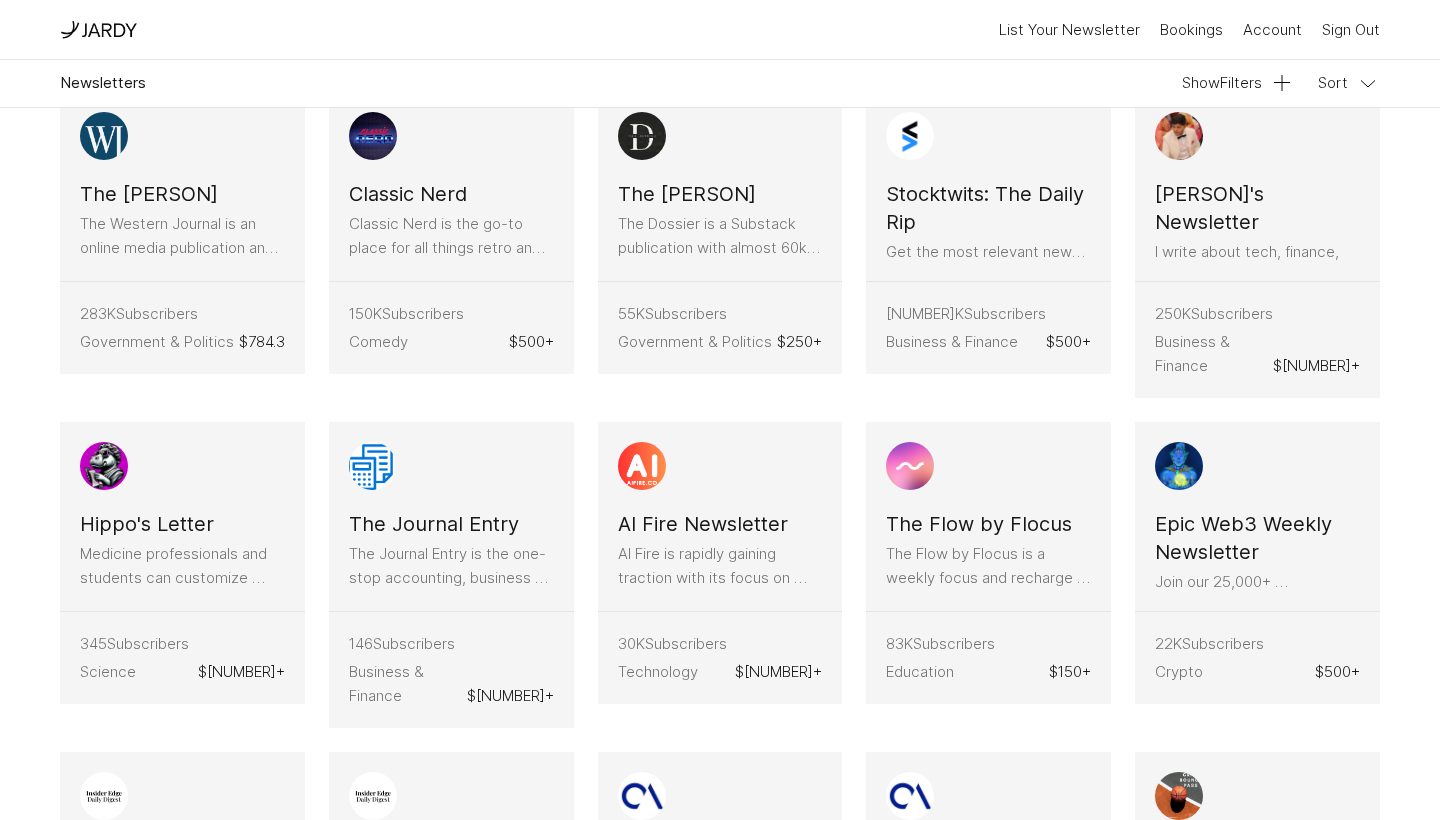 scroll, scrollTop: 508, scrollLeft: 0, axis: vertical 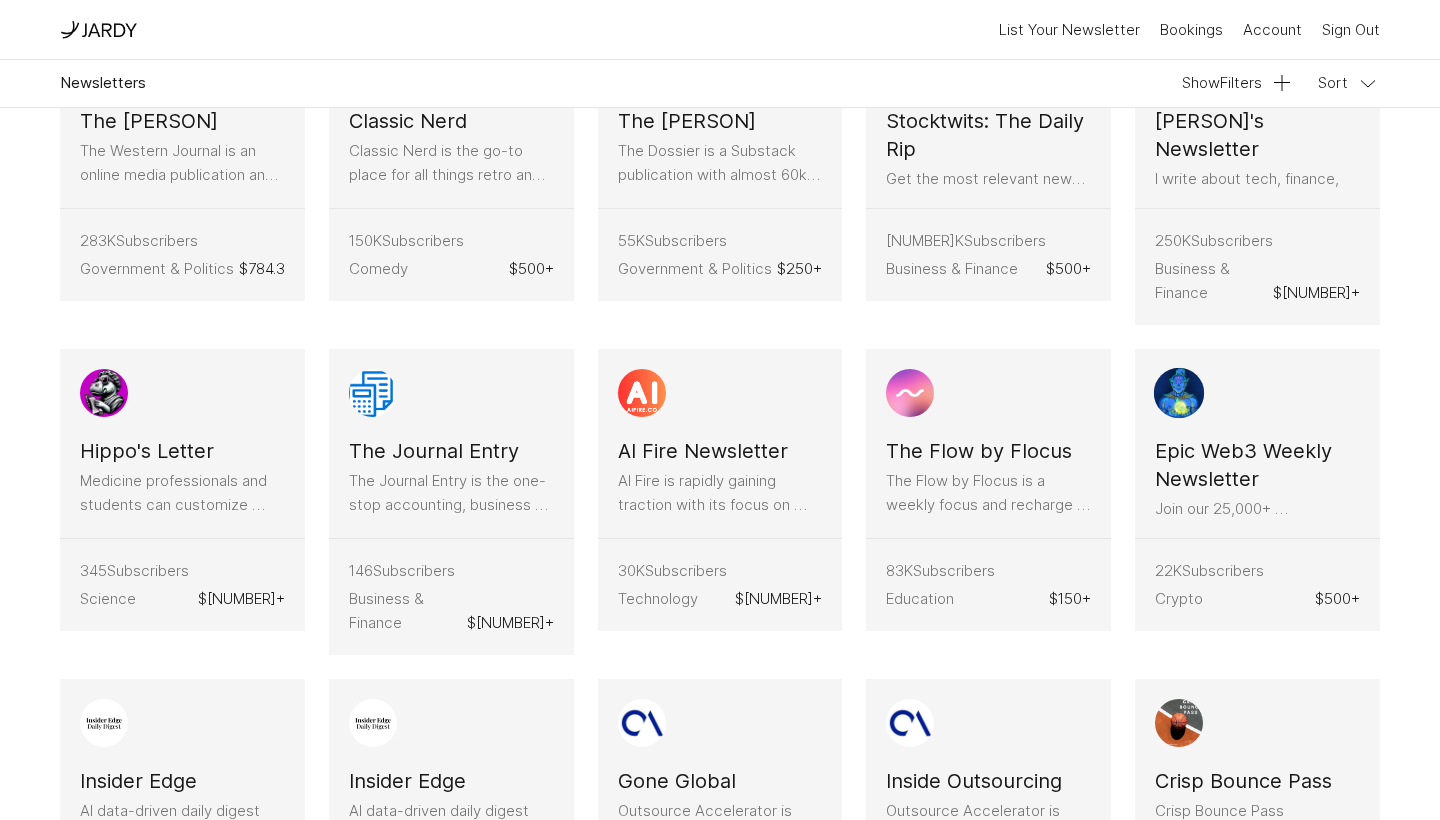 click on "Epic Web3 Weekly Newsletter   Where Web3 Builders Share, Learn, and Innovate
Join our 25,000+ professionals to understand building Web3 product on the deepest level.
We make weekly newsletter about building your own Web3 products + discuss different technical parts of the industry." at bounding box center [1257, 444] 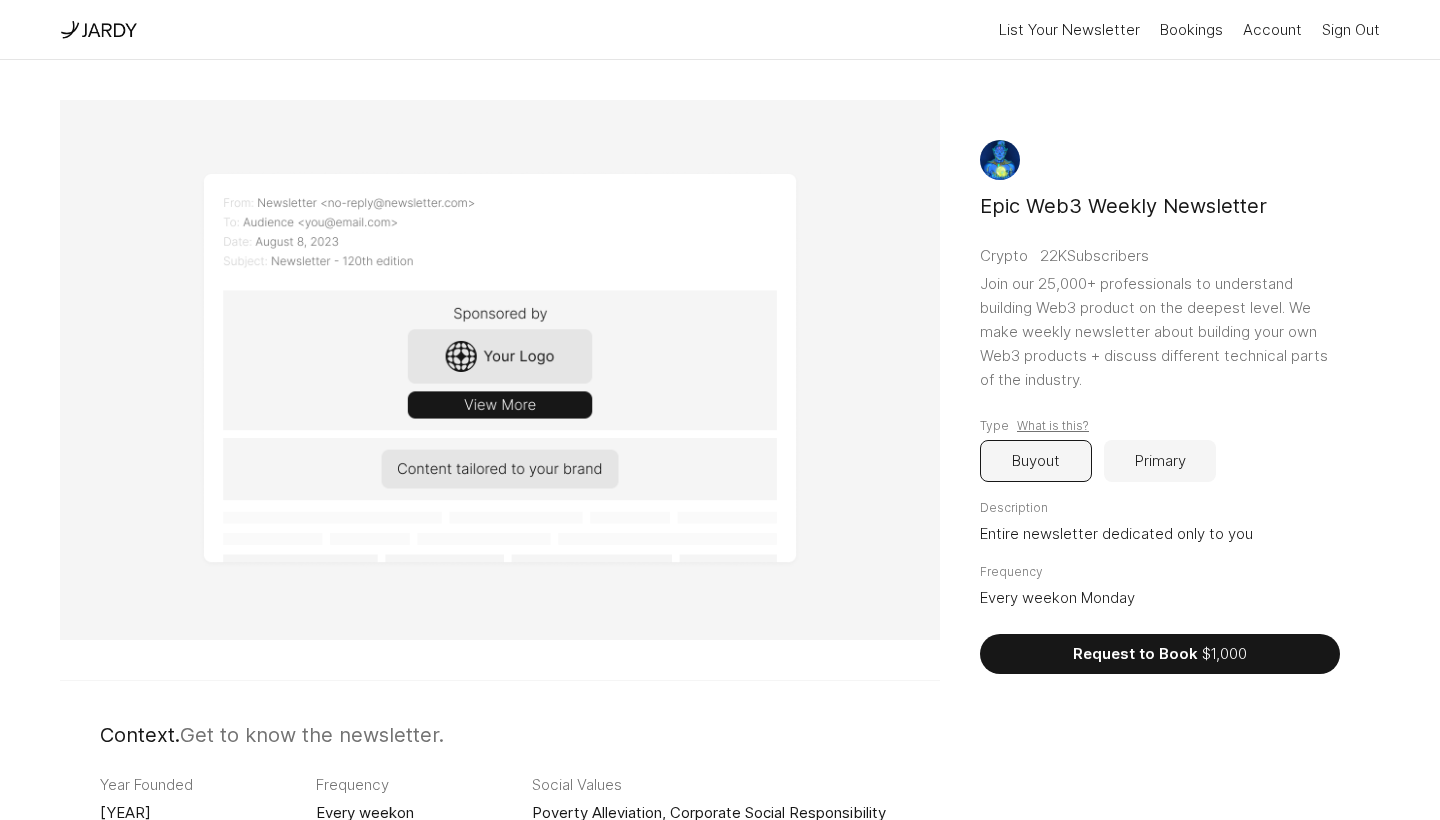 scroll, scrollTop: 0, scrollLeft: 0, axis: both 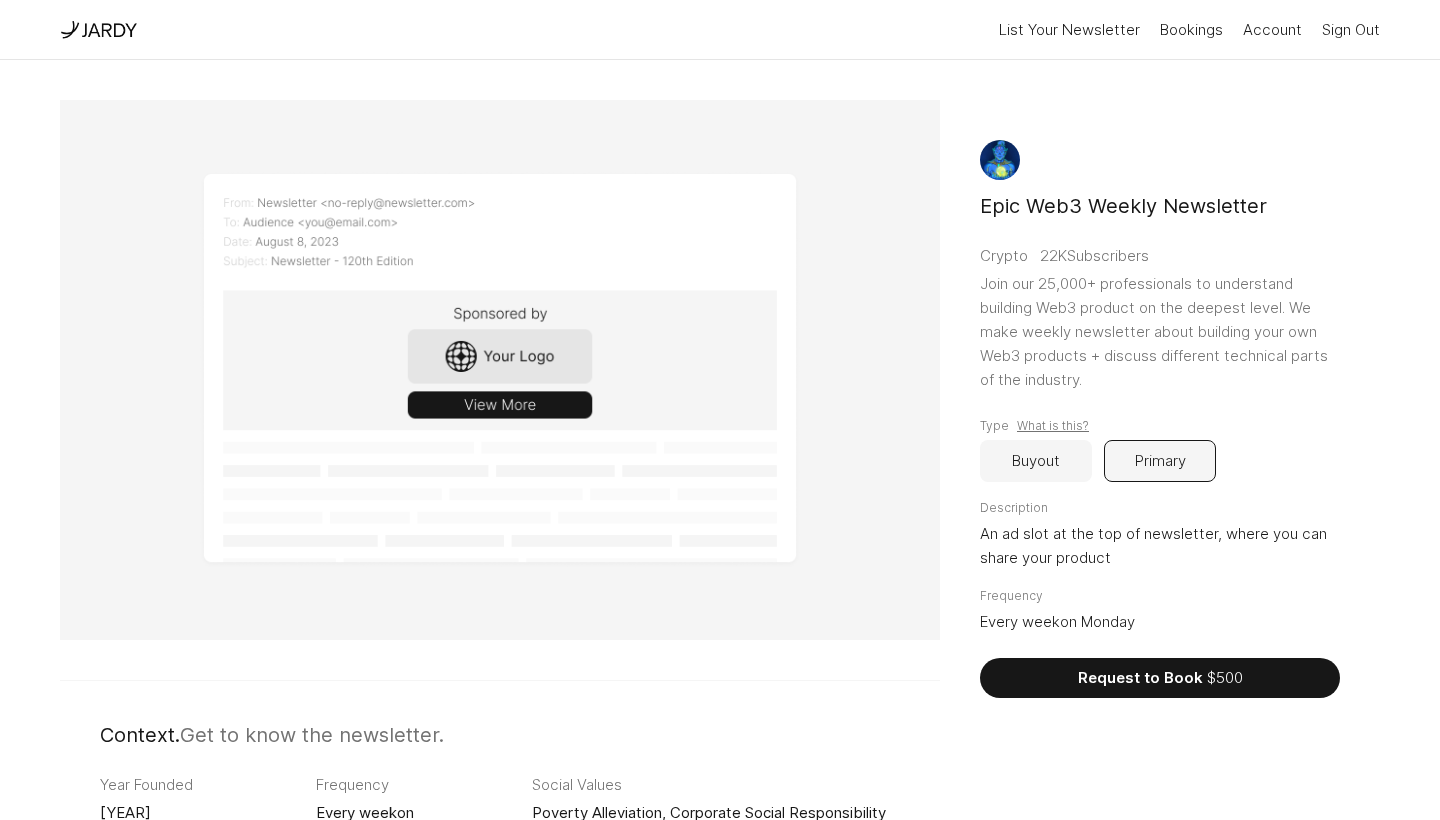 click on "Buyout" at bounding box center [1036, 461] 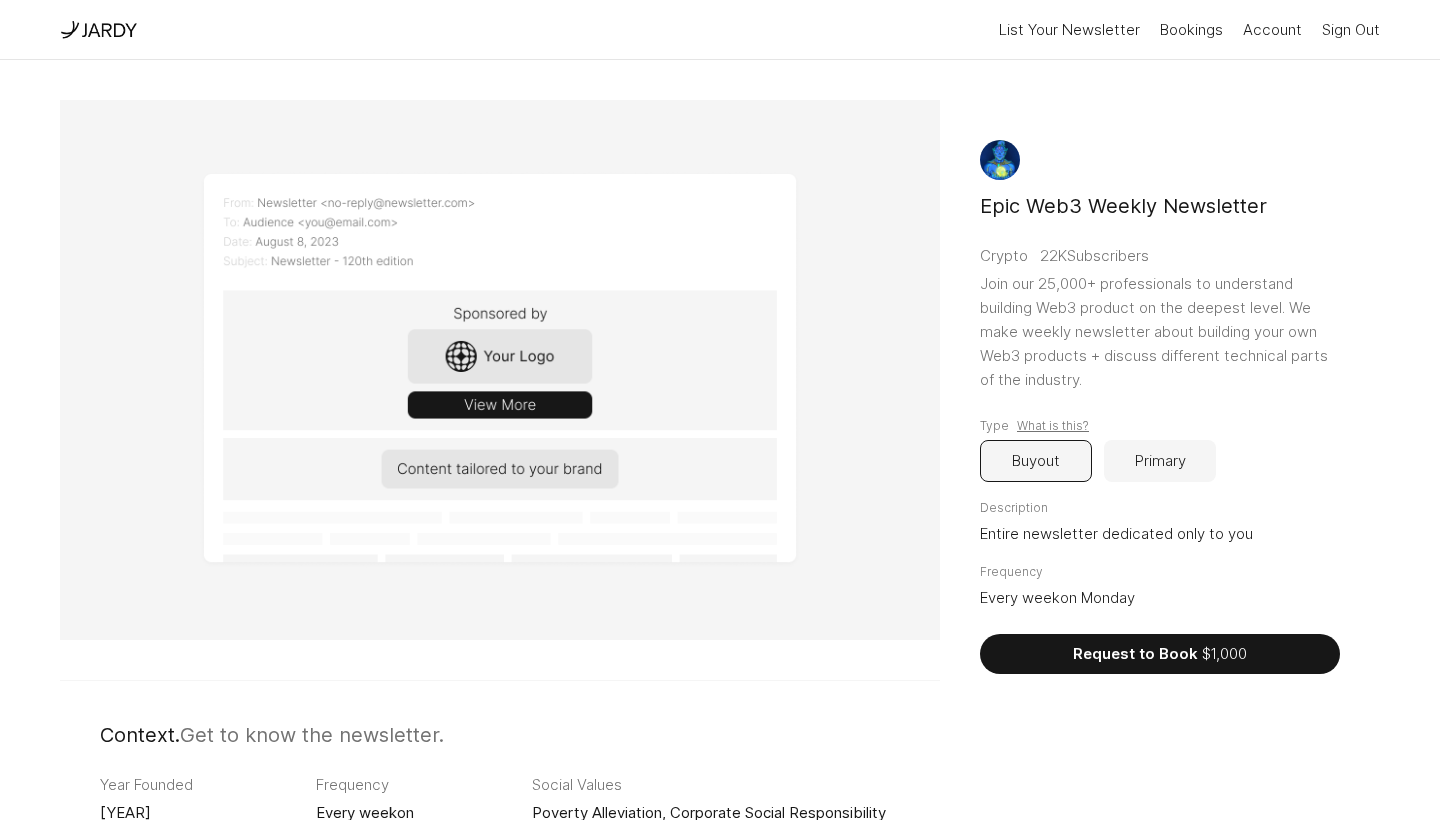 click on "Primary" at bounding box center [1160, 461] 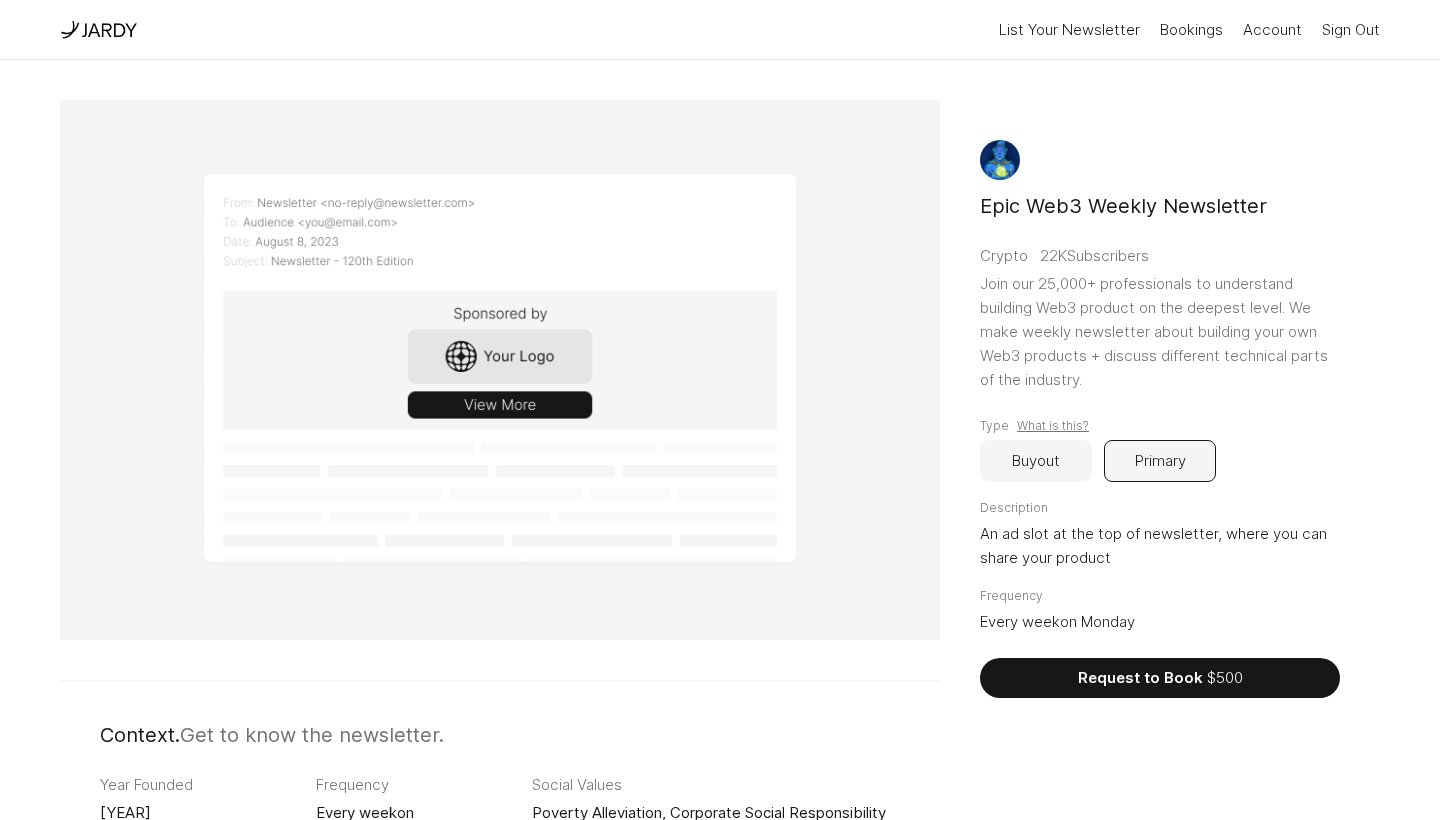 click on "Buyout" at bounding box center [1036, 461] 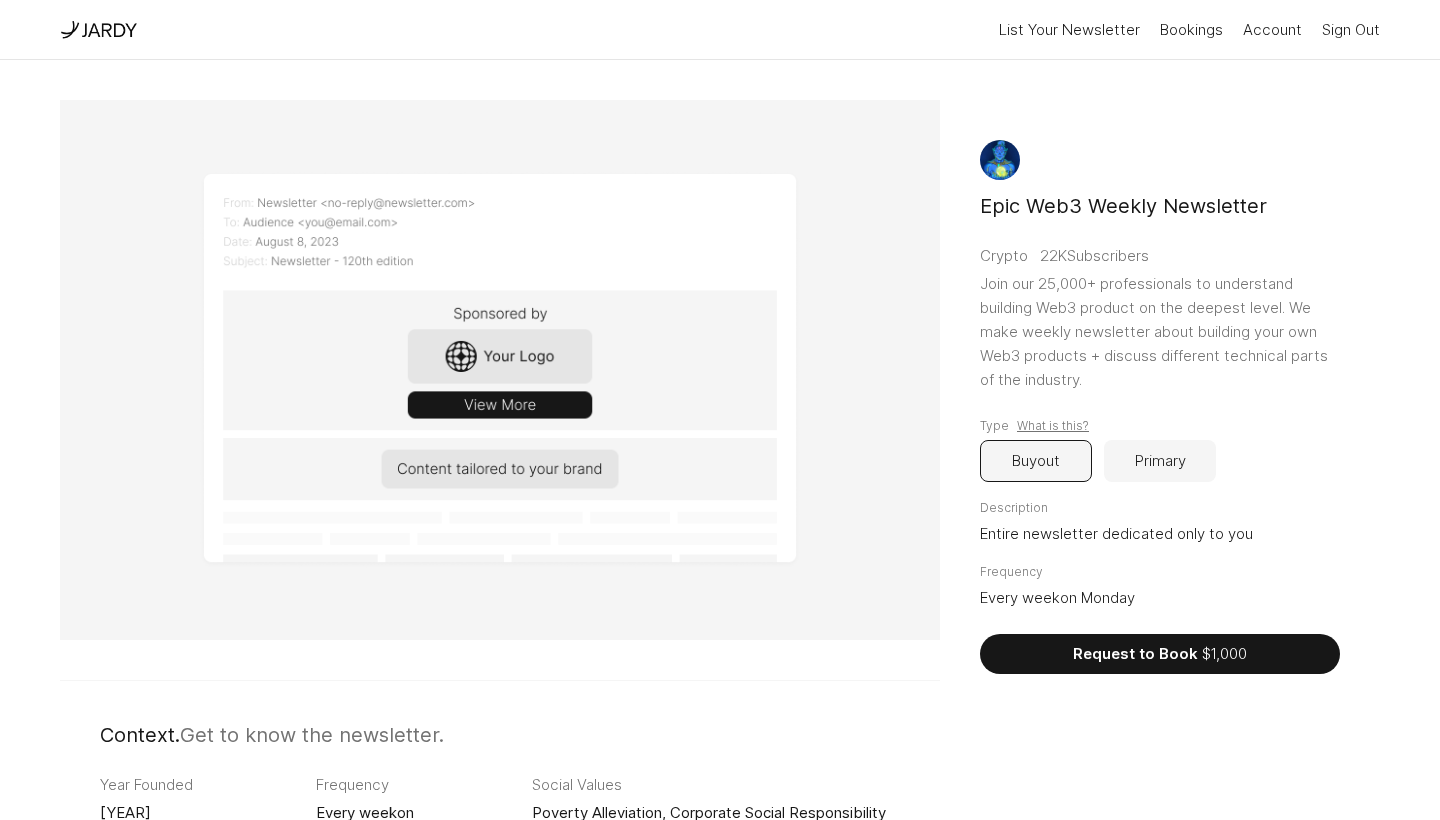 click on "Primary" at bounding box center (1160, 461) 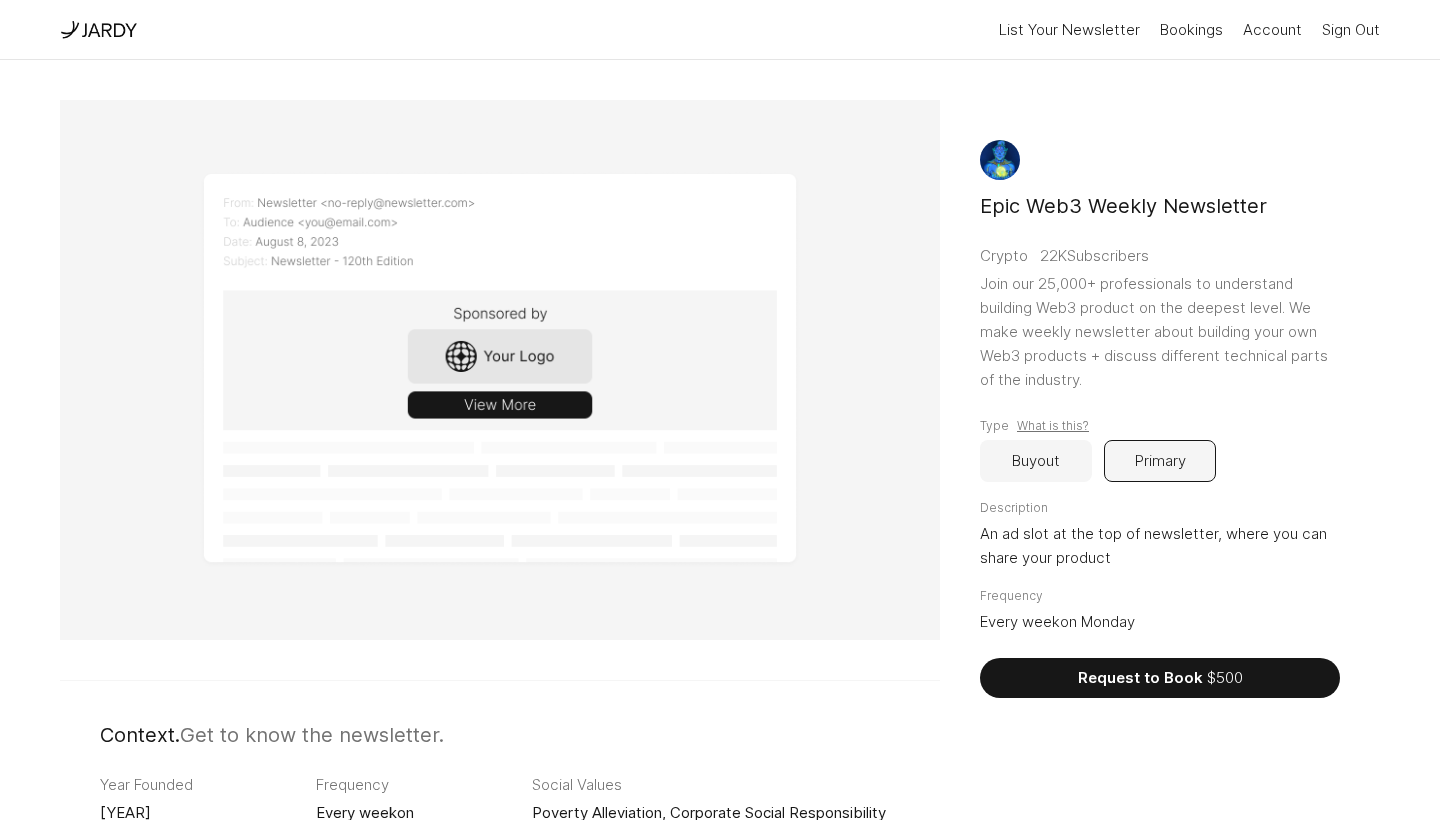 click on "Buyout" at bounding box center [1036, 461] 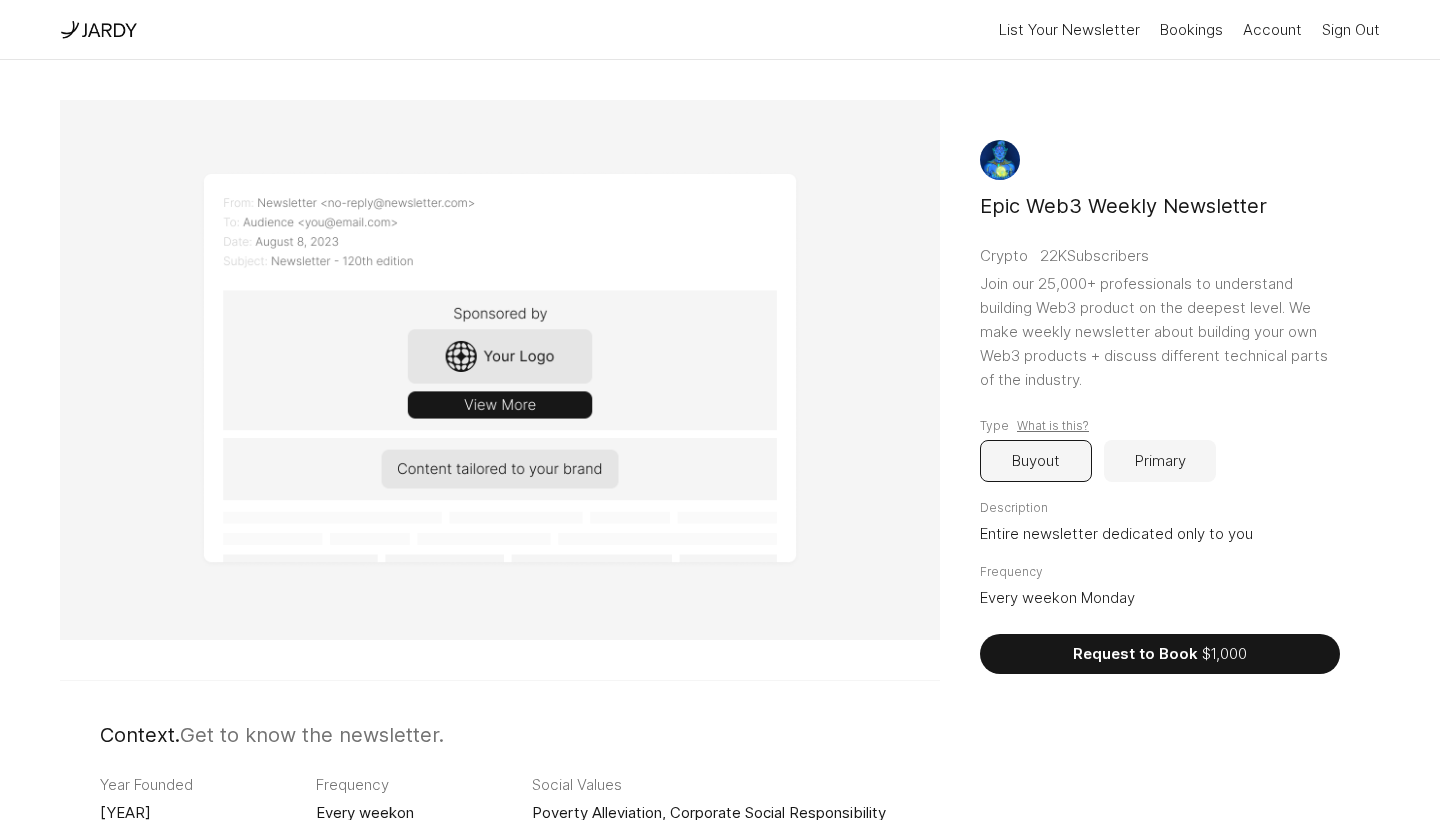 scroll, scrollTop: 717, scrollLeft: 0, axis: vertical 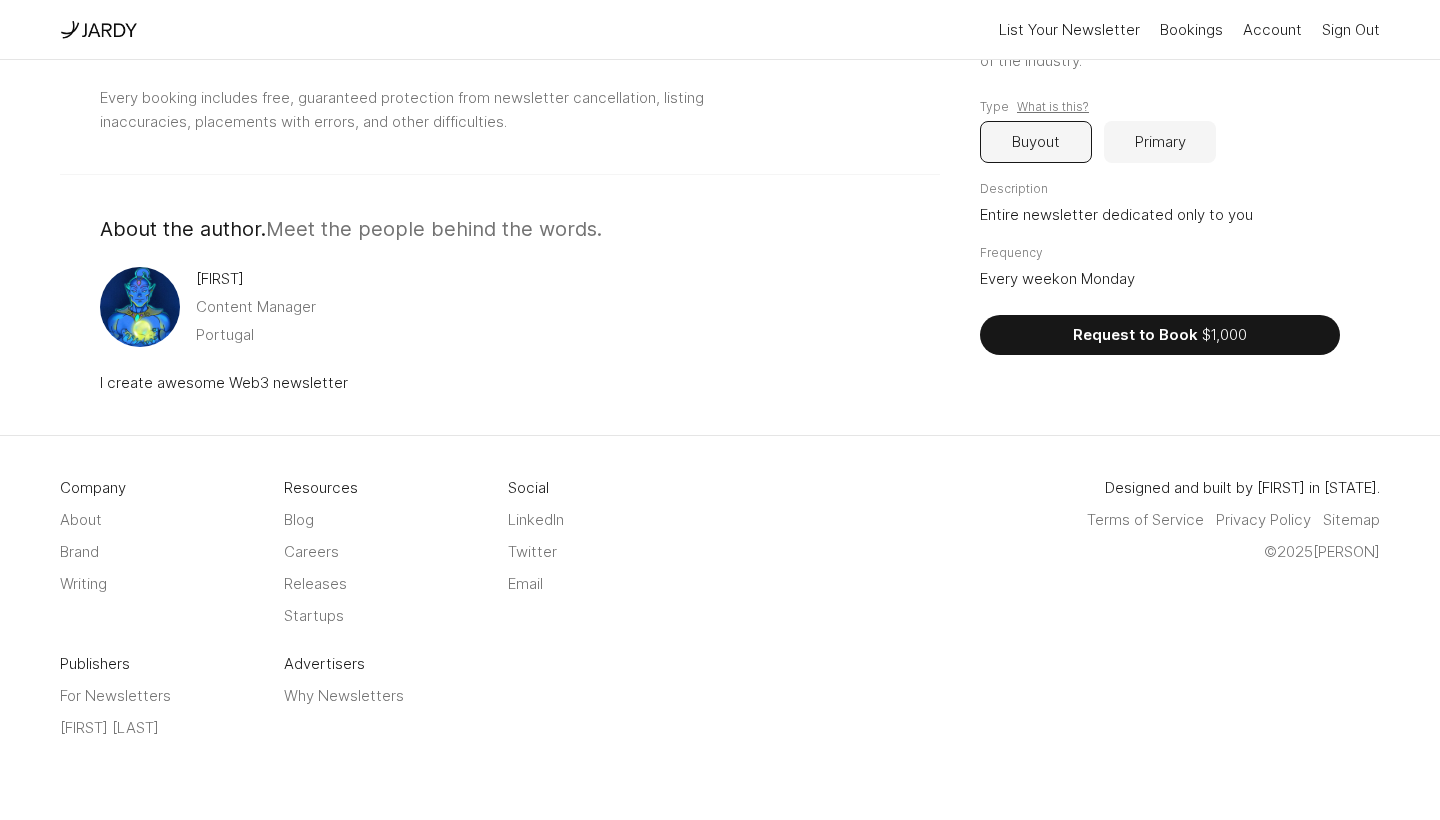 click on "I create awesome Web3 newsletter" at bounding box center (436, 383) 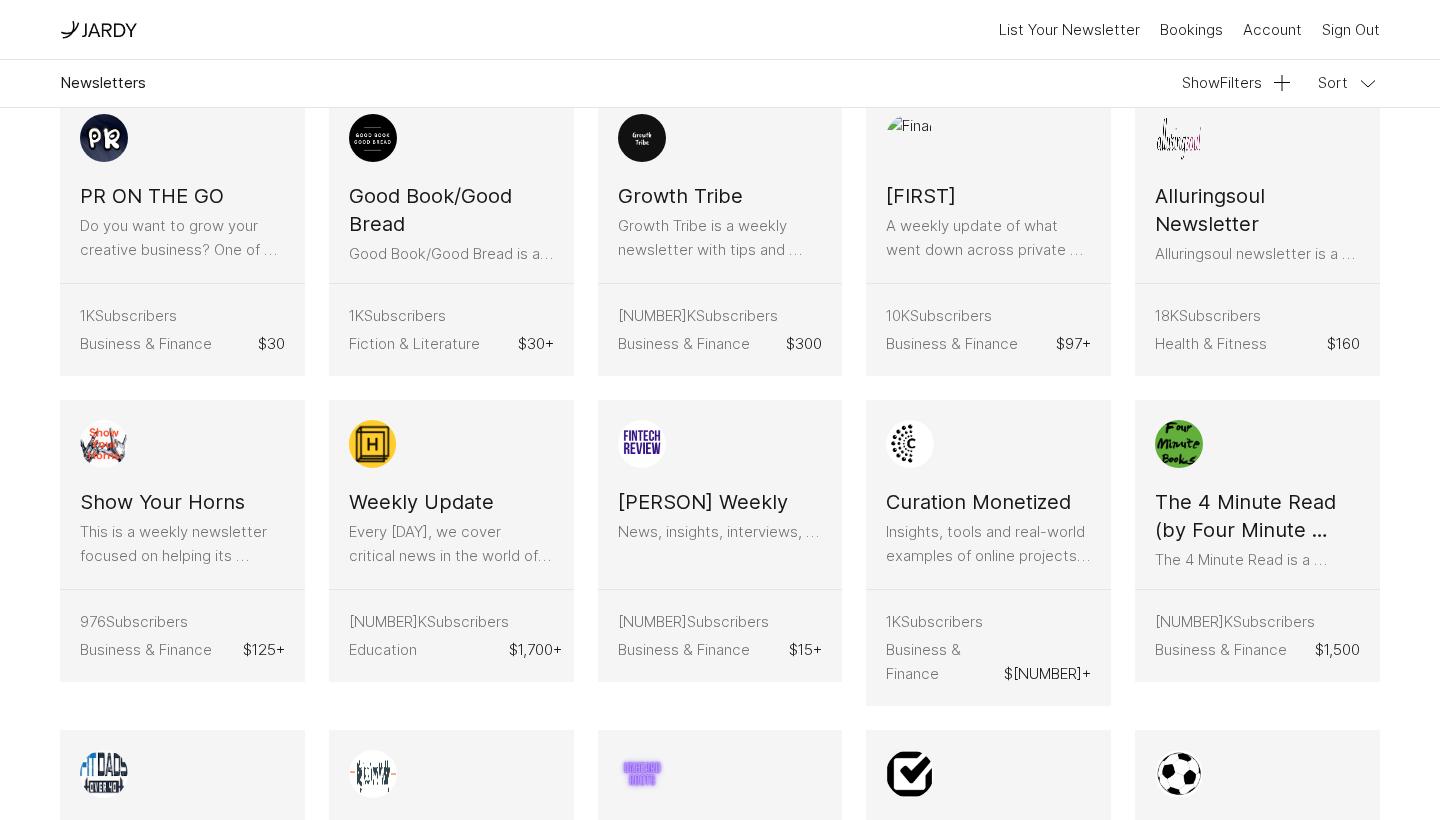 scroll, scrollTop: 2939, scrollLeft: 0, axis: vertical 